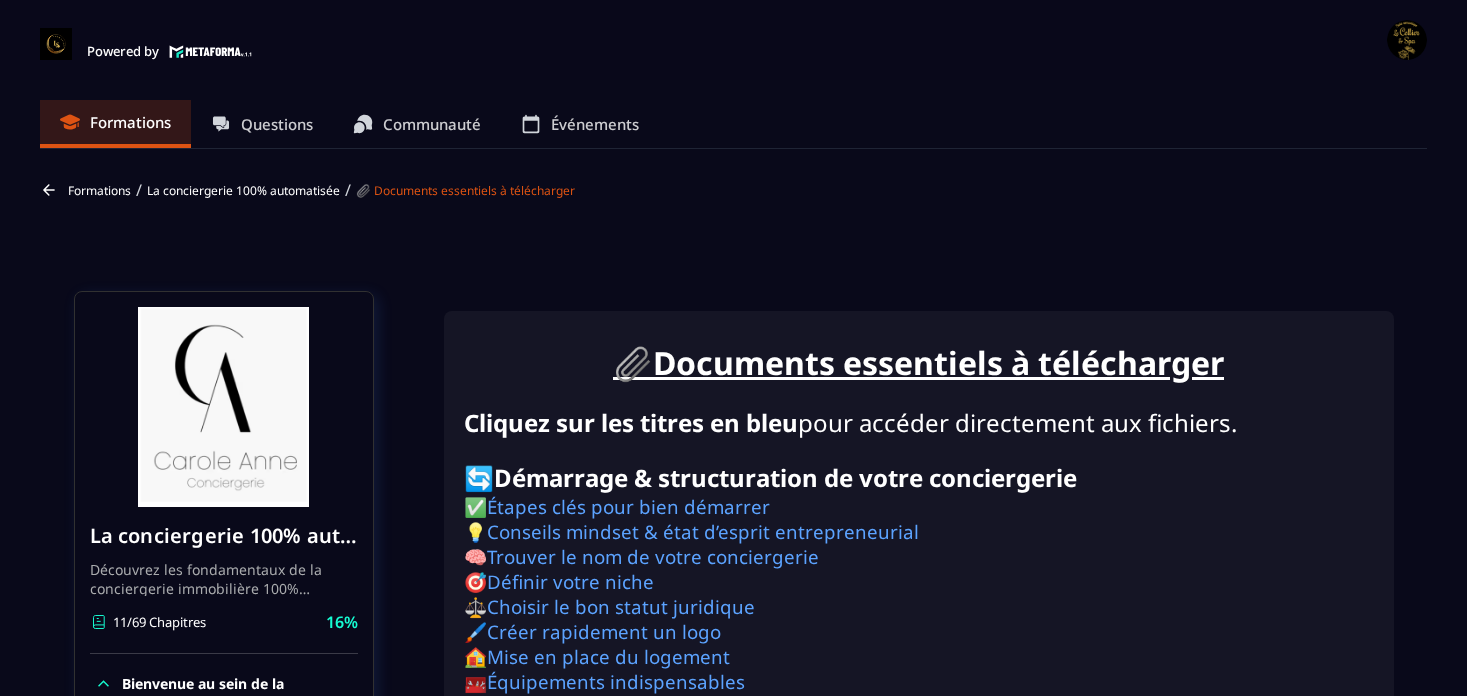 scroll, scrollTop: 0, scrollLeft: 0, axis: both 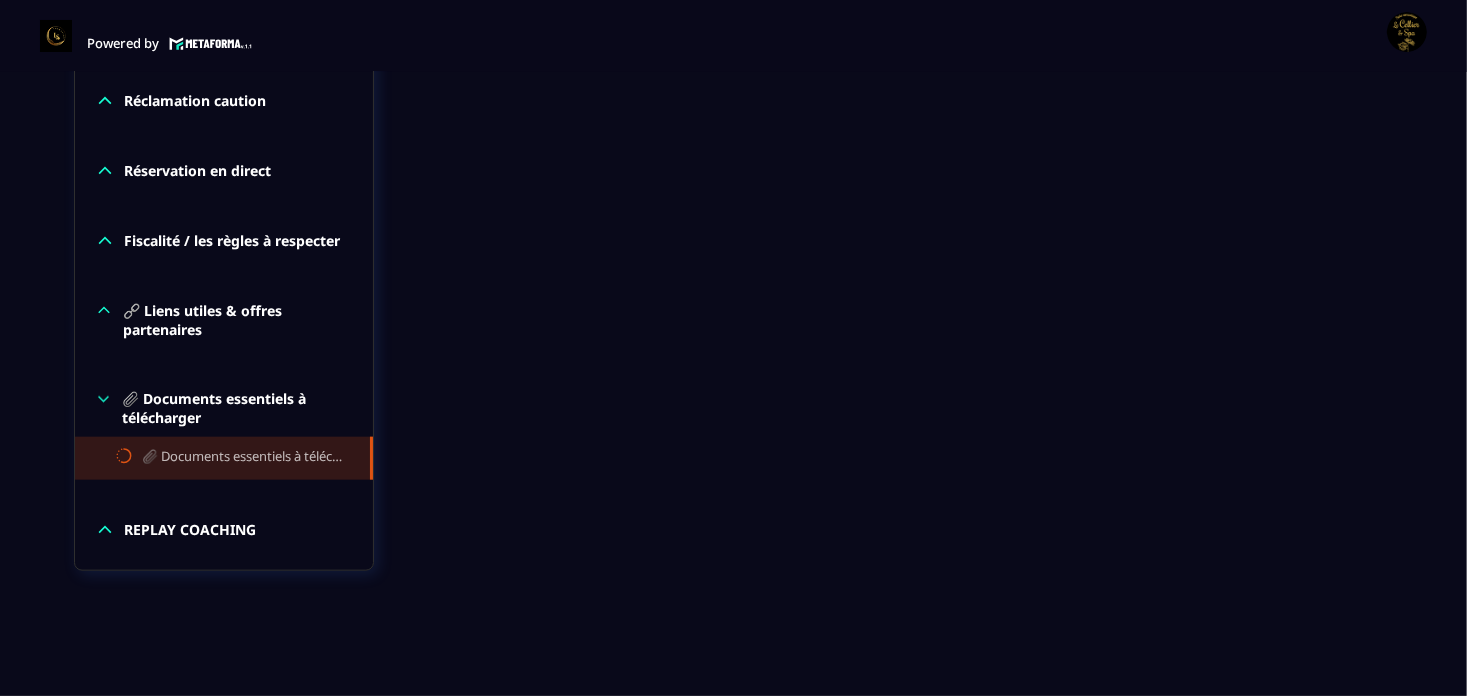 click 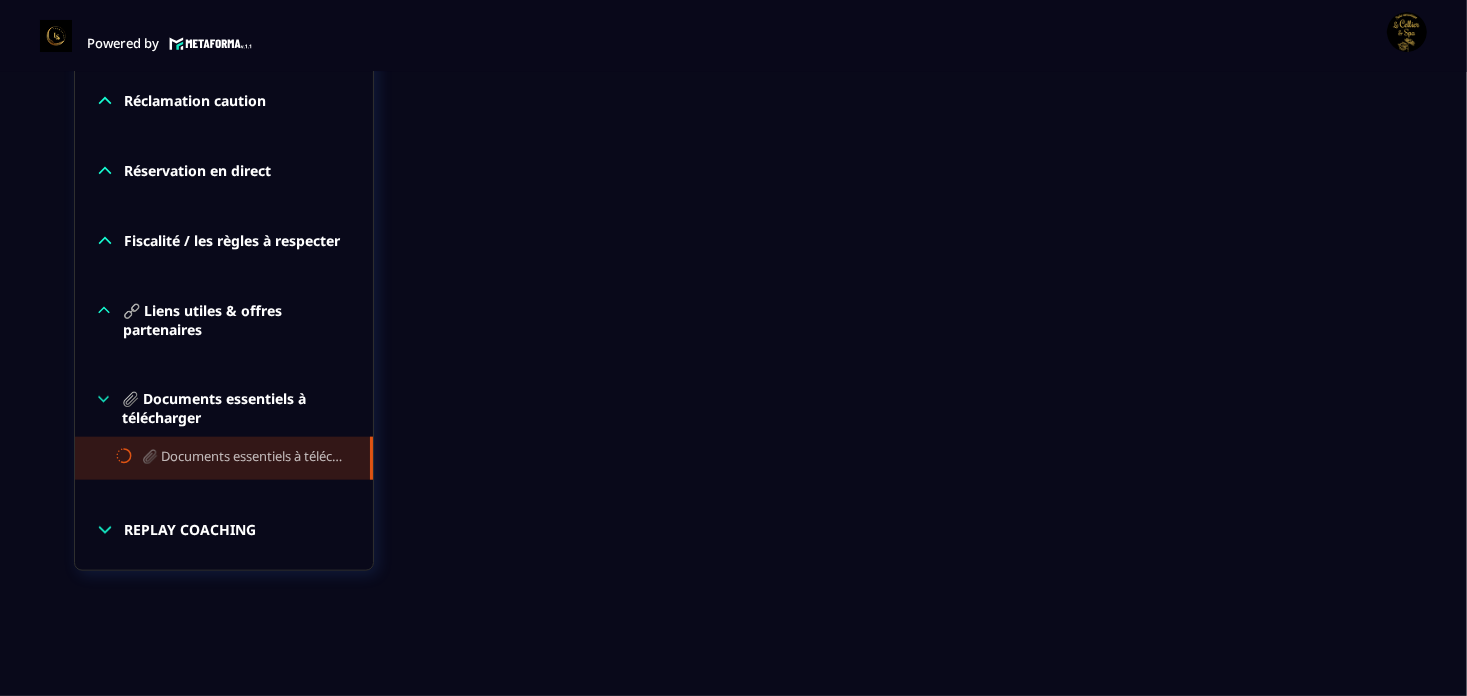 click 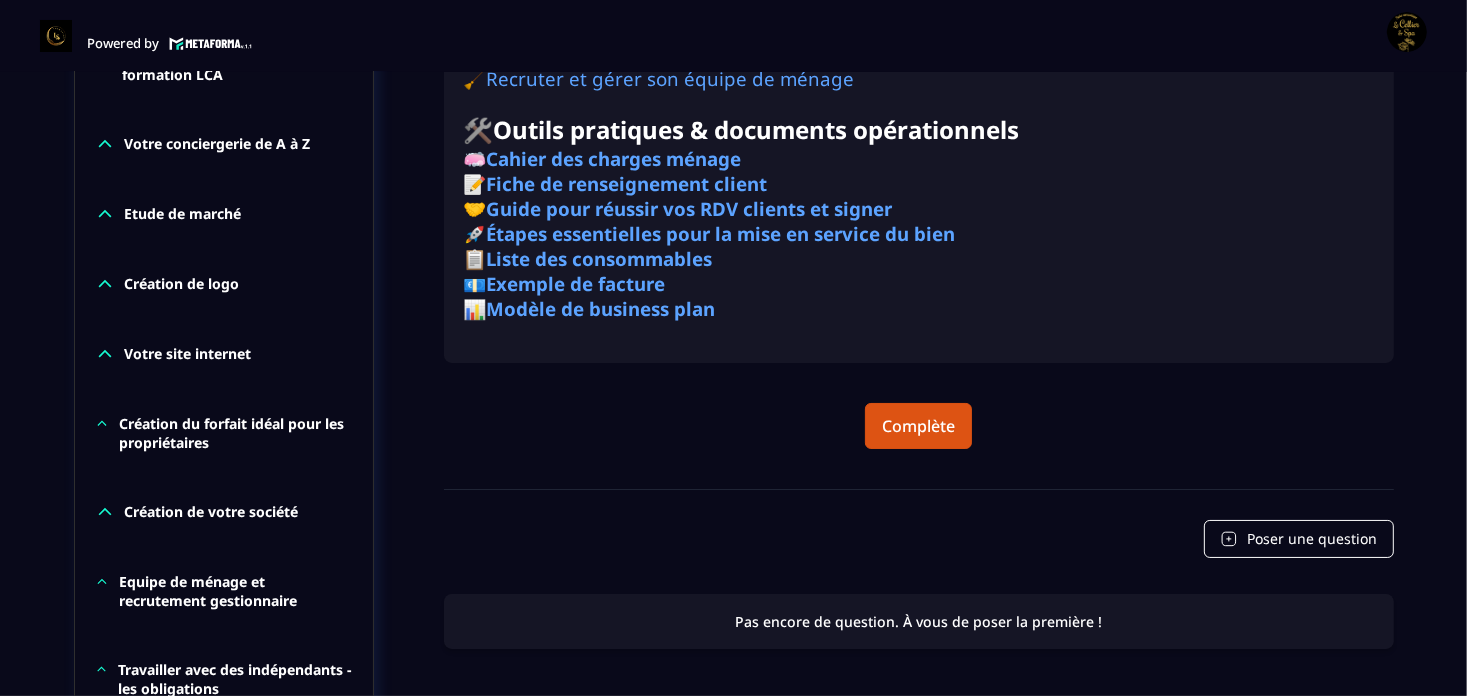 scroll, scrollTop: 621, scrollLeft: 0, axis: vertical 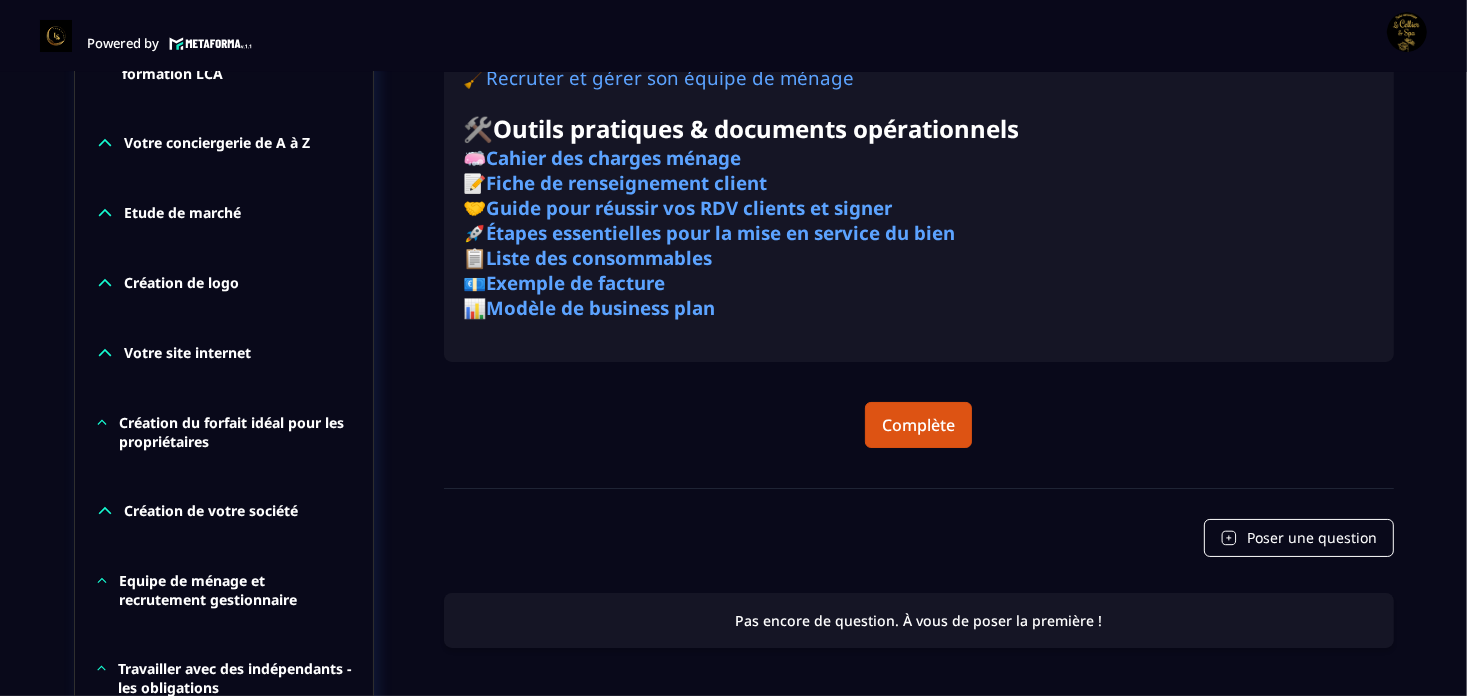 click 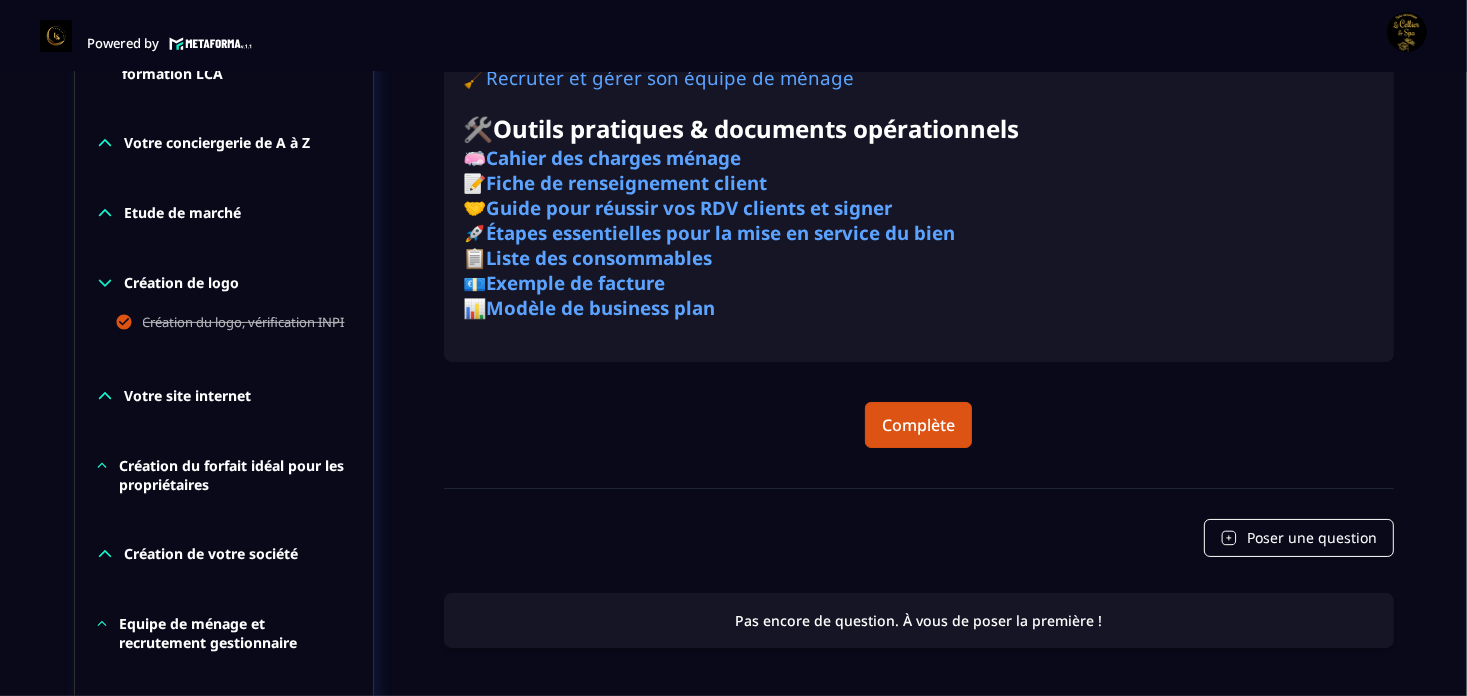 click 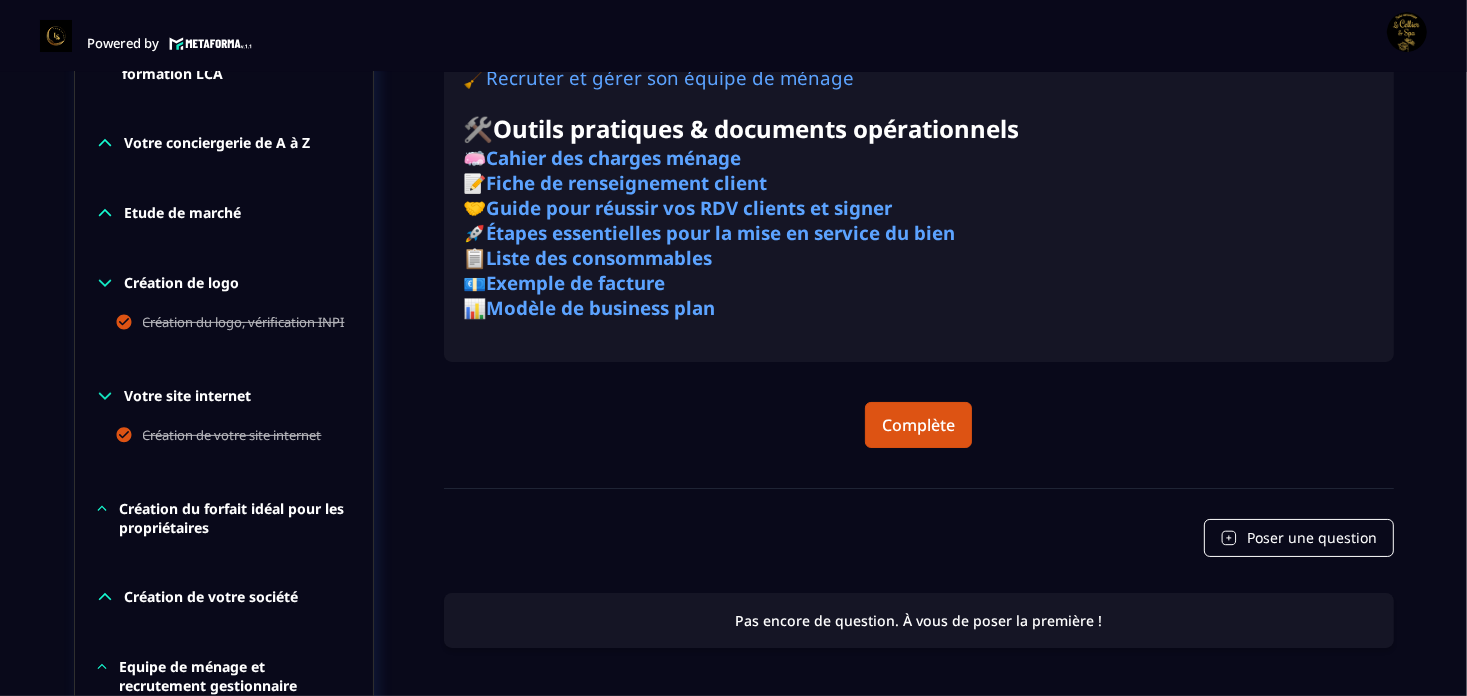 scroll, scrollTop: 821, scrollLeft: 0, axis: vertical 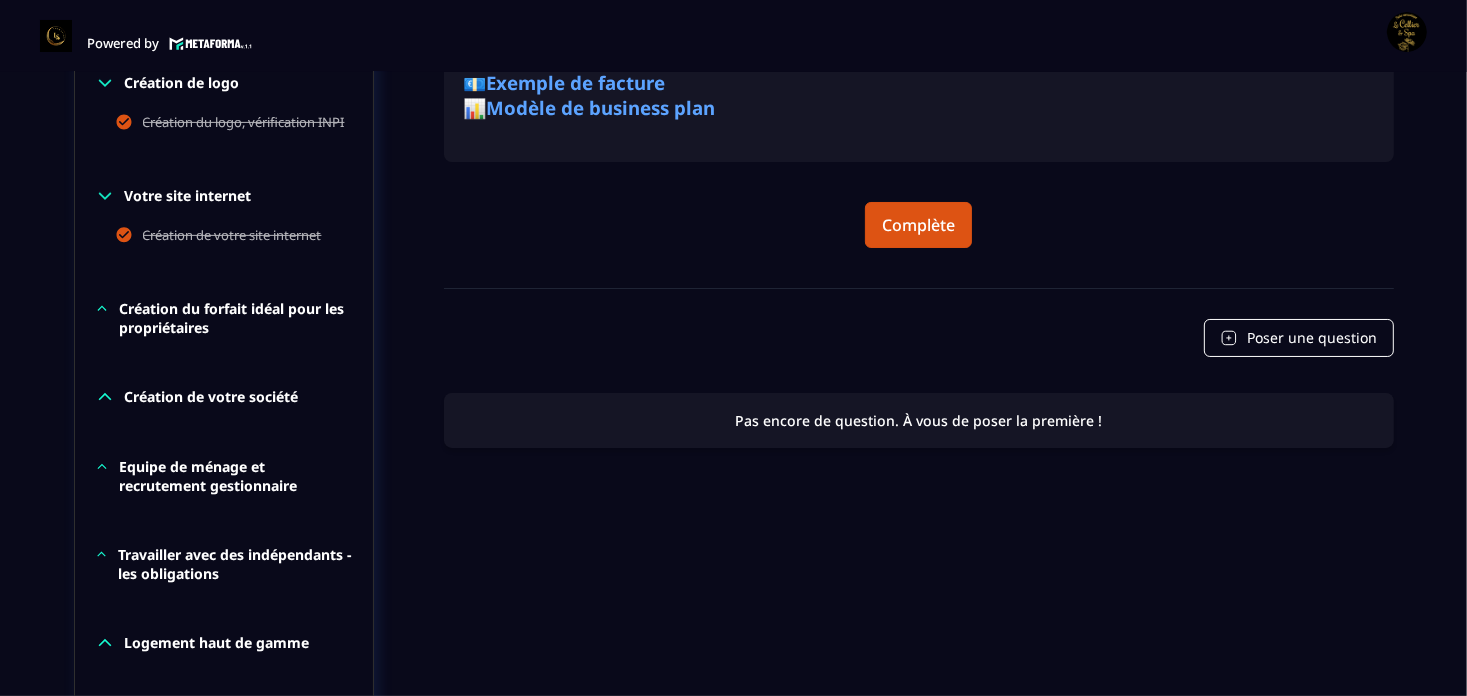 click on "Création du forfait idéal pour les propriétaires" at bounding box center [224, 318] 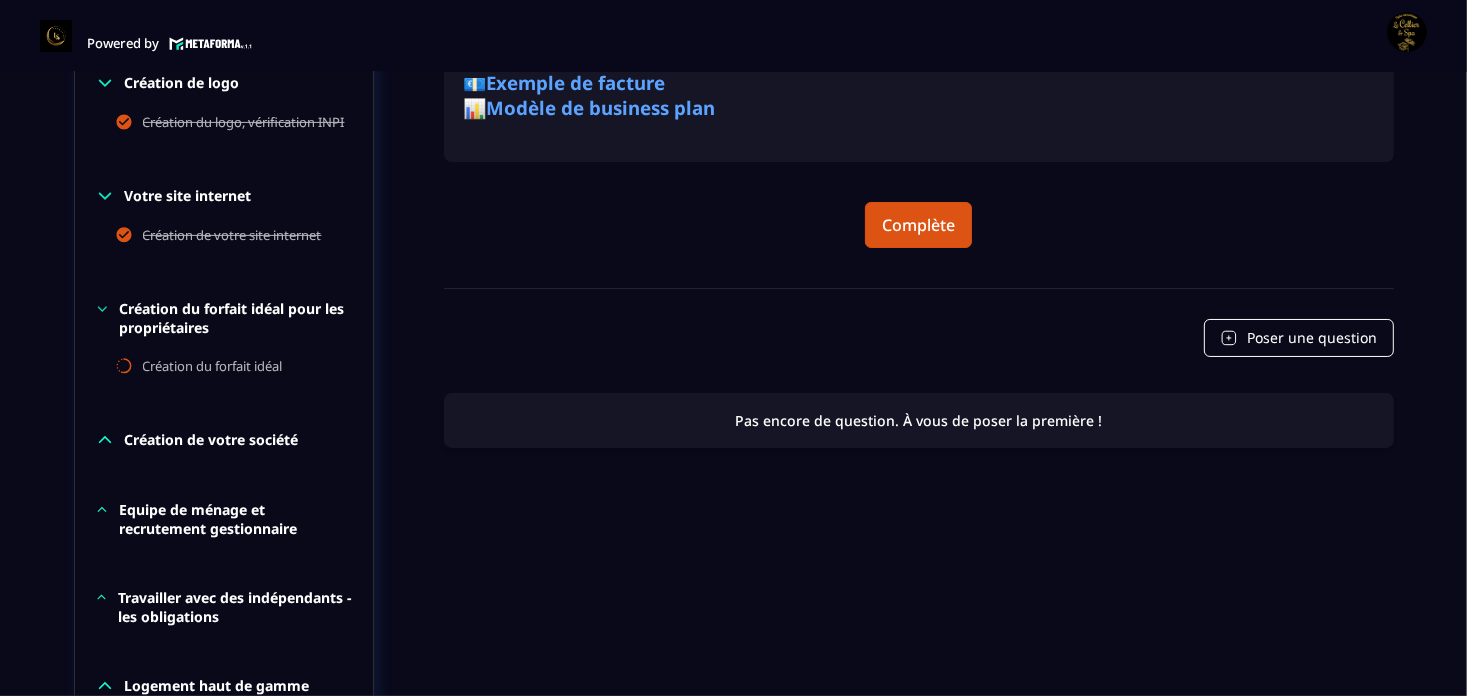 click 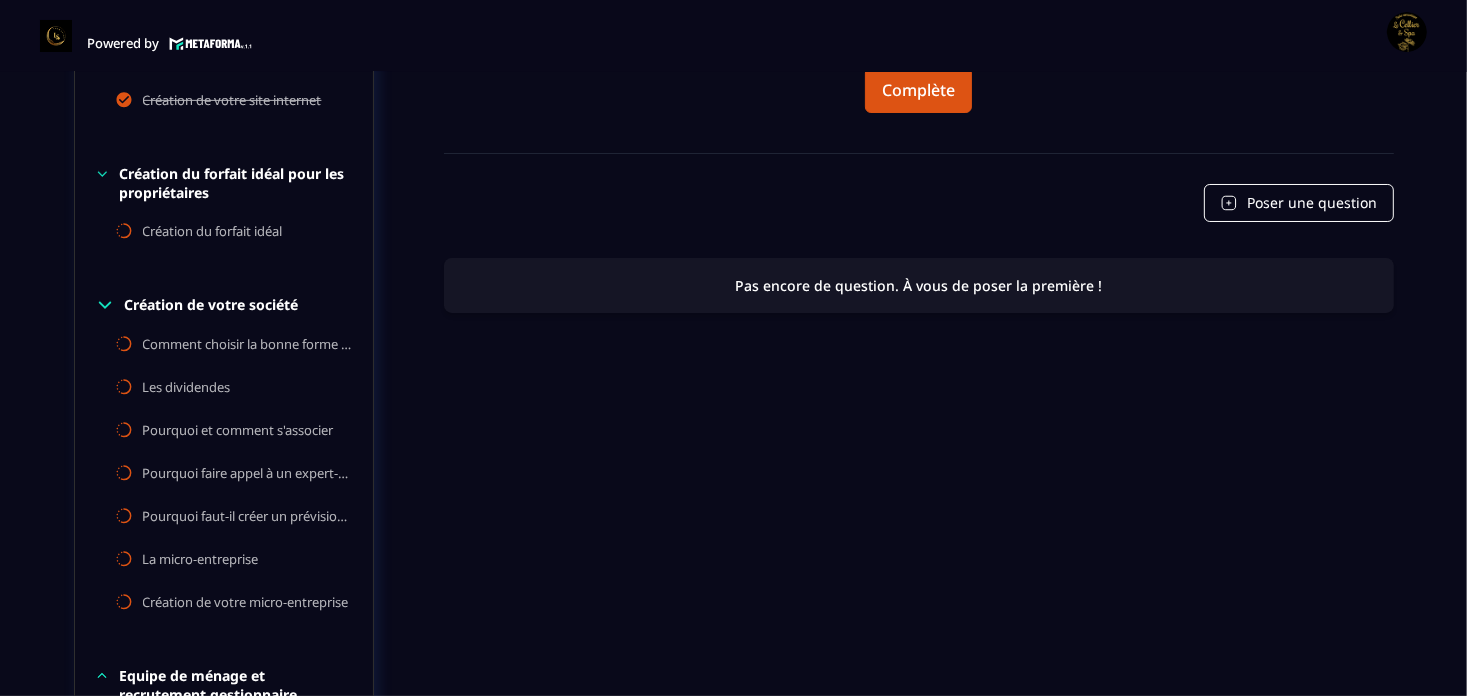 scroll, scrollTop: 921, scrollLeft: 0, axis: vertical 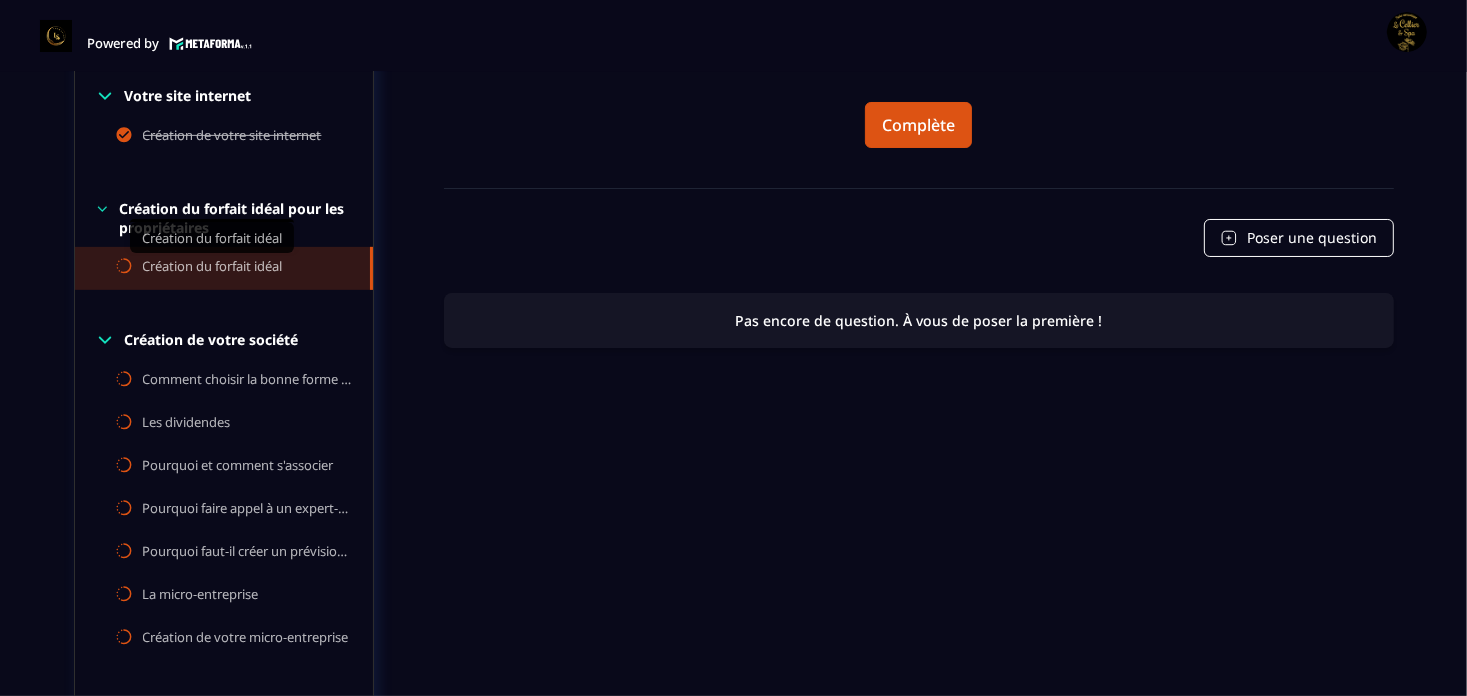 click on "Création du forfait idéal" at bounding box center [213, 268] 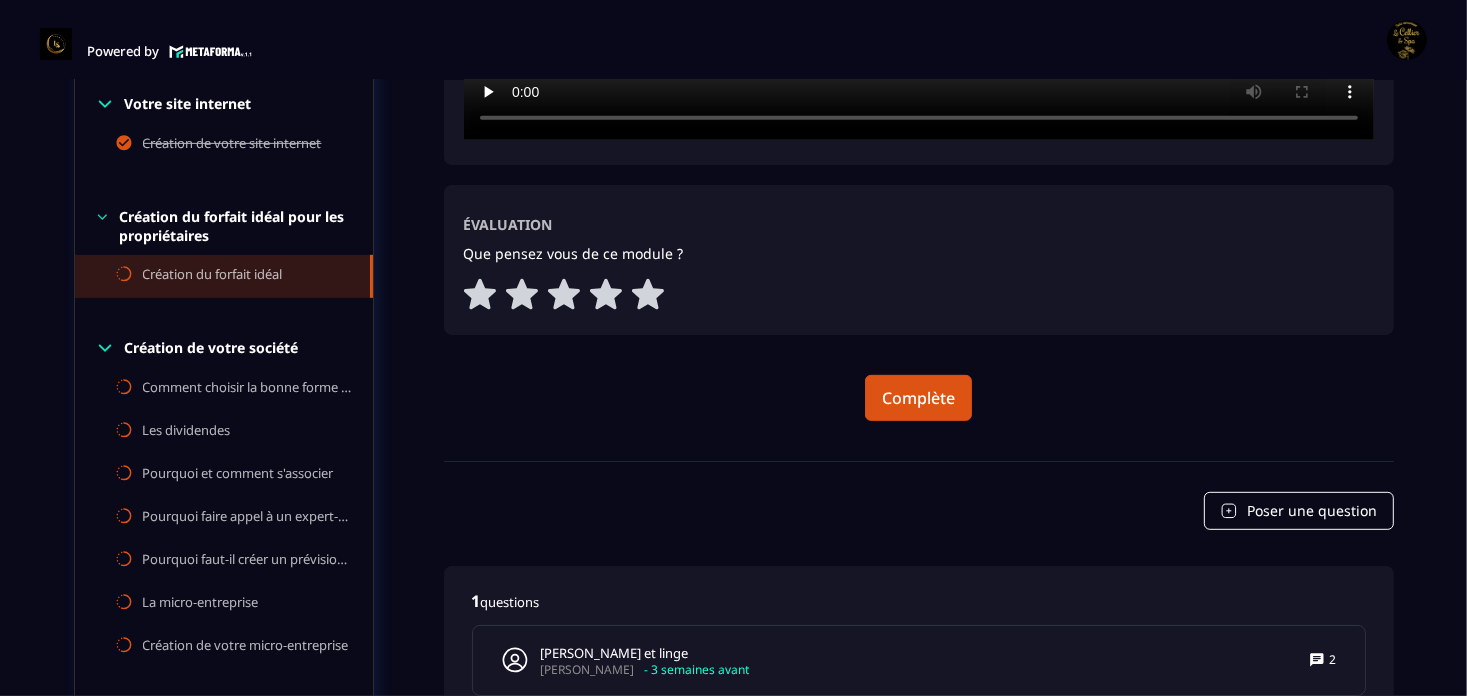 scroll, scrollTop: 8, scrollLeft: 0, axis: vertical 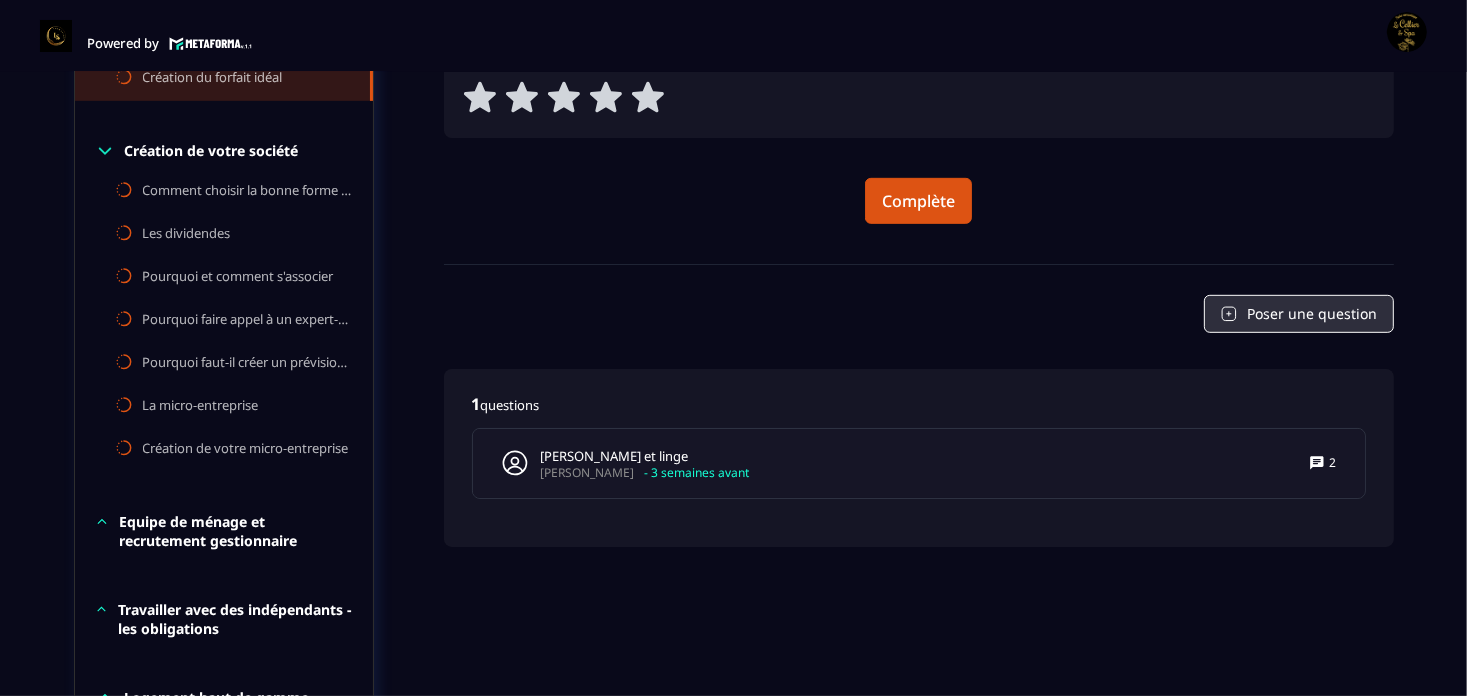 click on "Poser une question" at bounding box center [1299, 314] 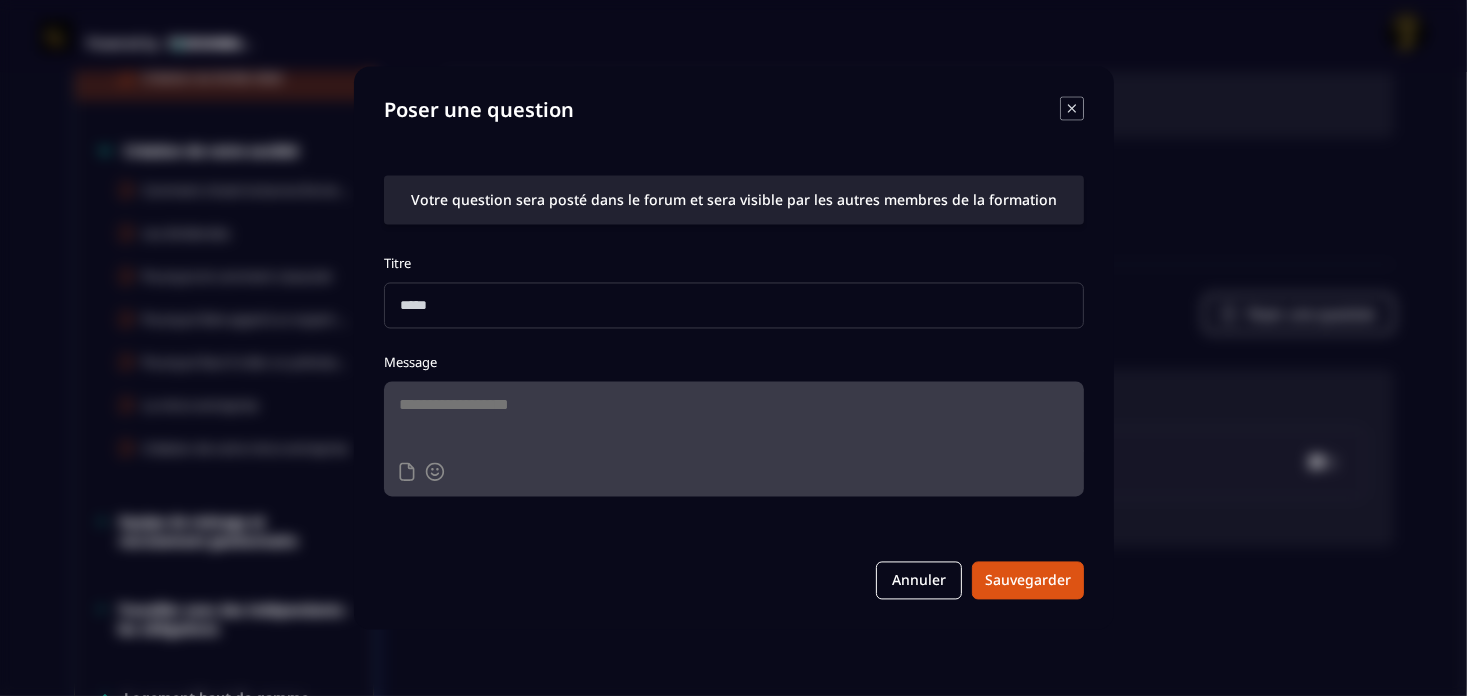 click at bounding box center (734, 306) 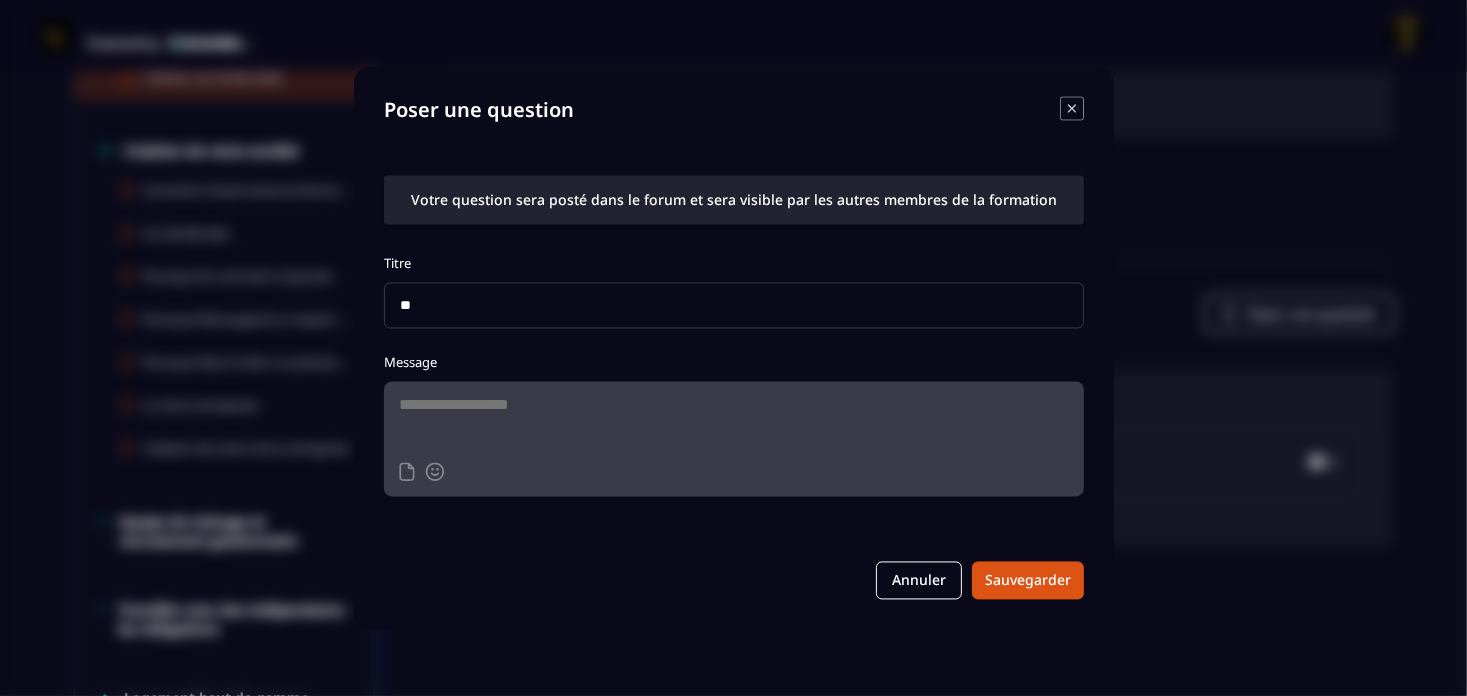 type on "*" 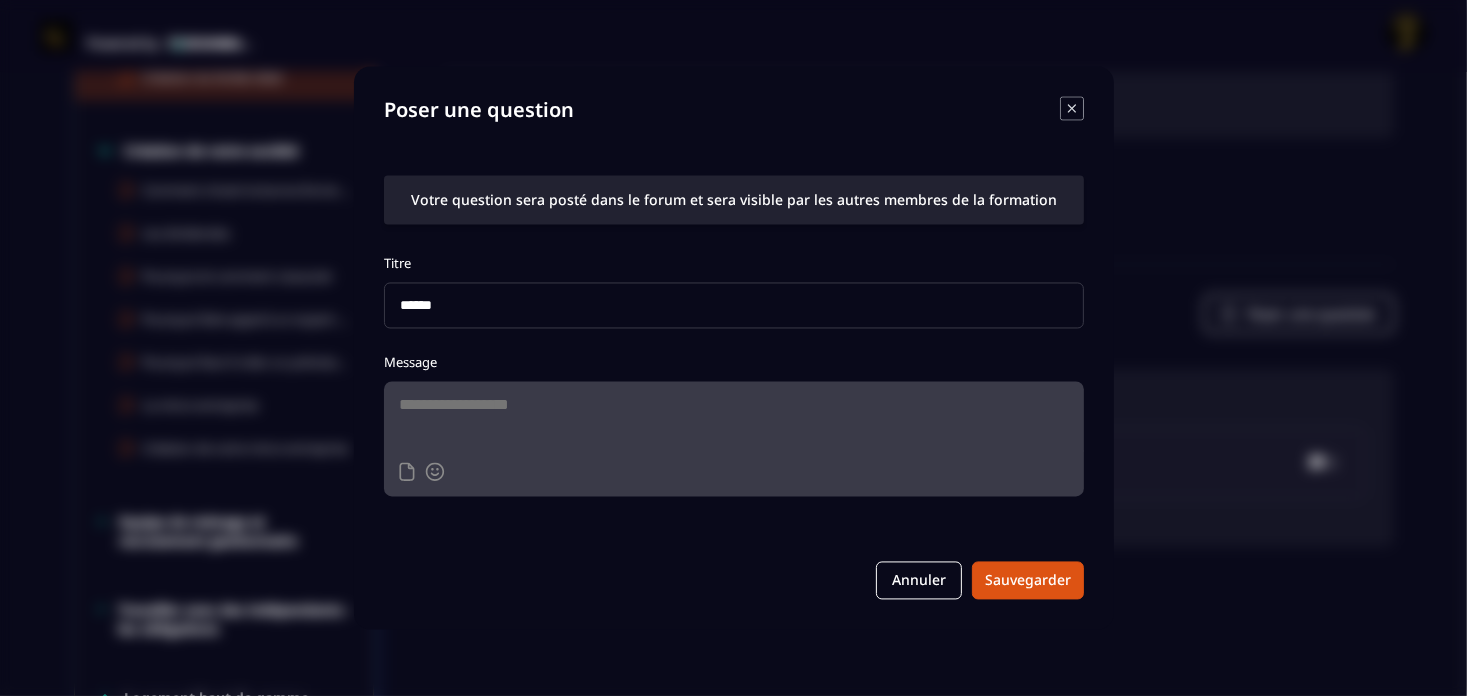 type on "******" 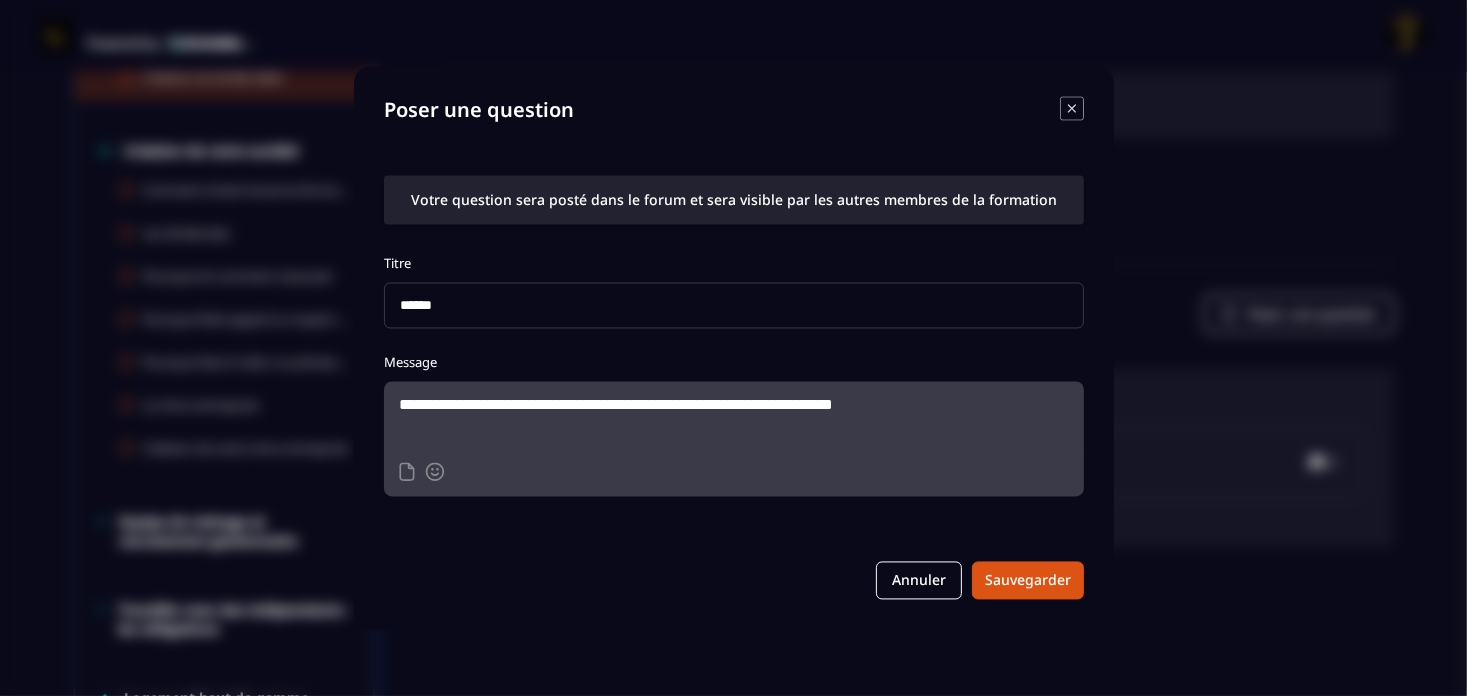 drag, startPoint x: 761, startPoint y: 406, endPoint x: 849, endPoint y: 427, distance: 90.47099 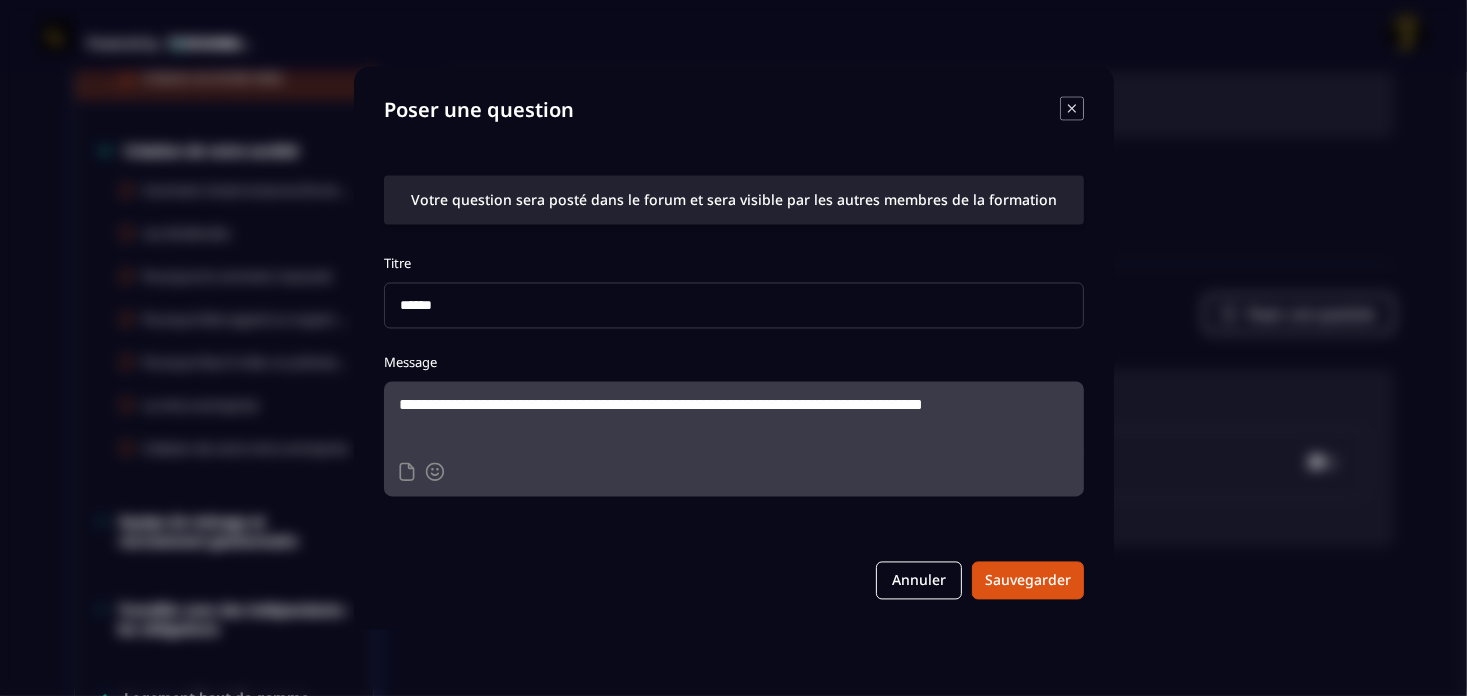 click on "**********" at bounding box center (734, 417) 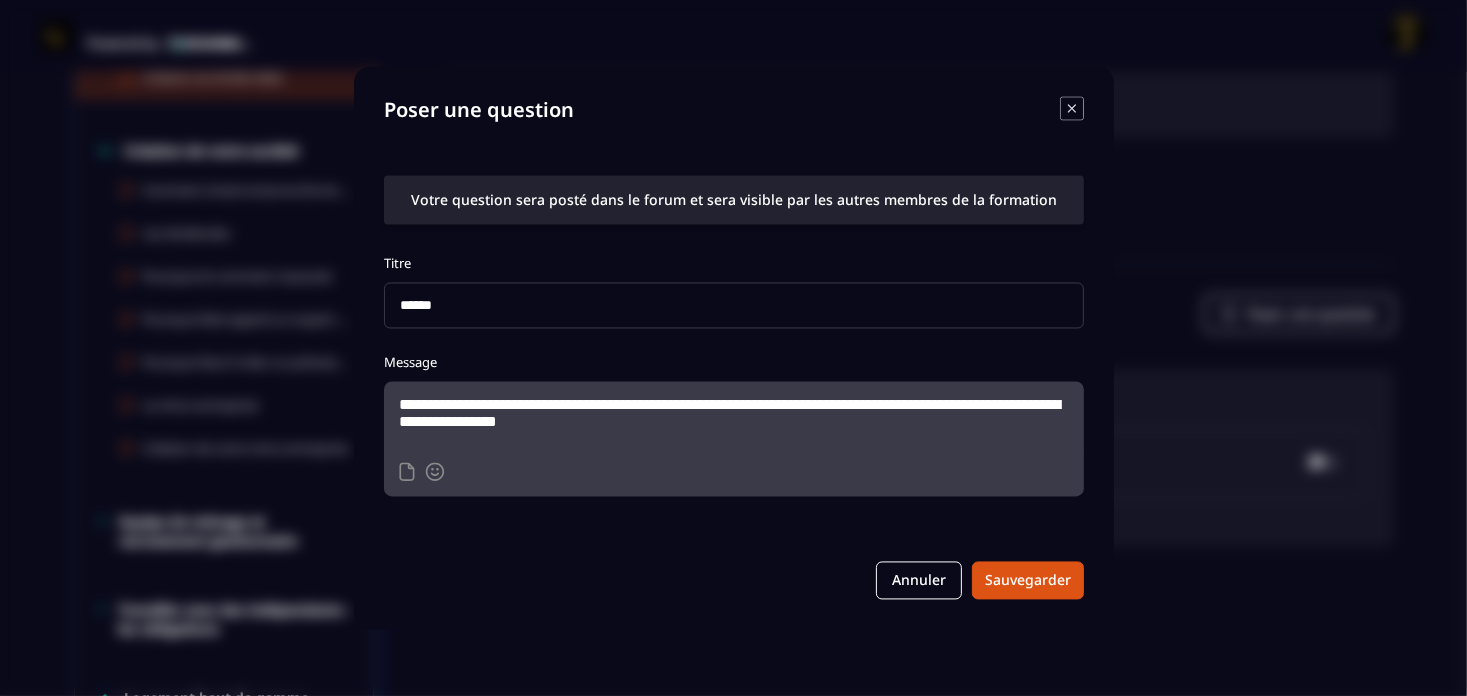 click on "**********" at bounding box center (734, 417) 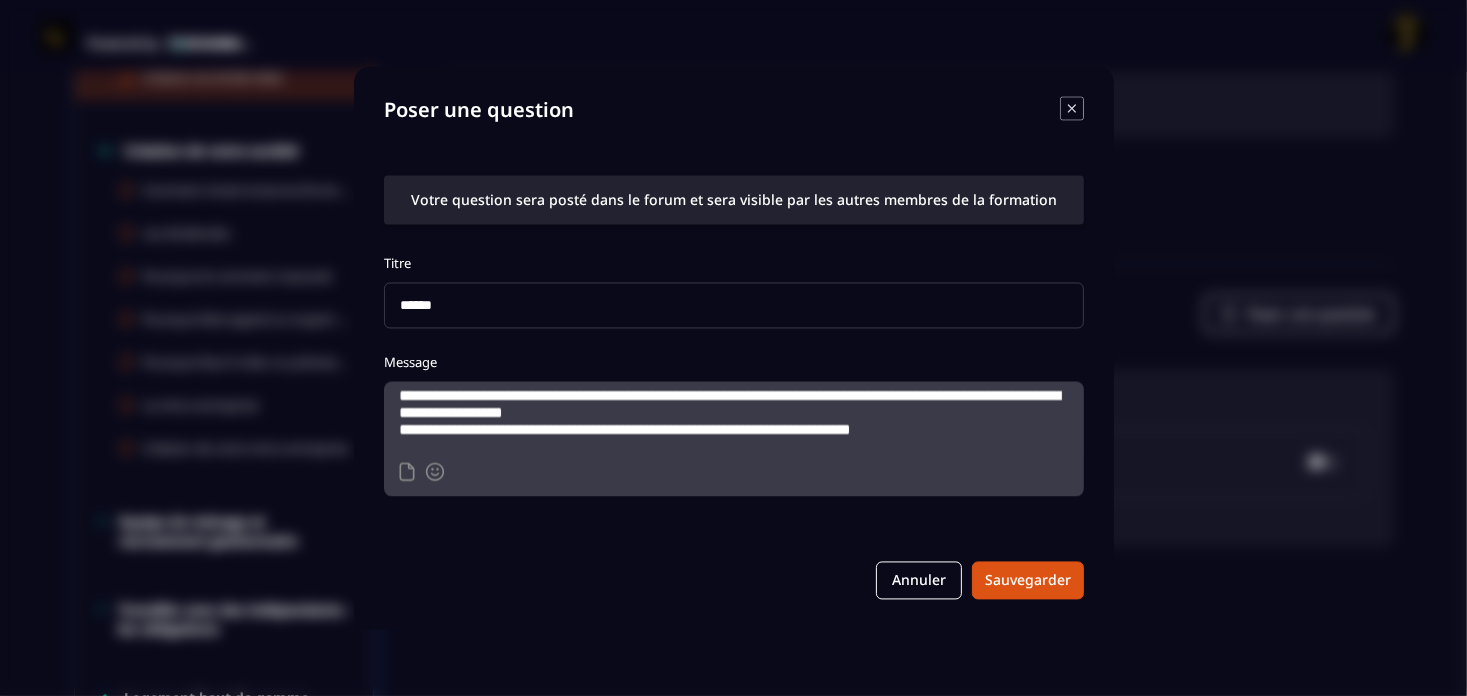 scroll, scrollTop: 31, scrollLeft: 0, axis: vertical 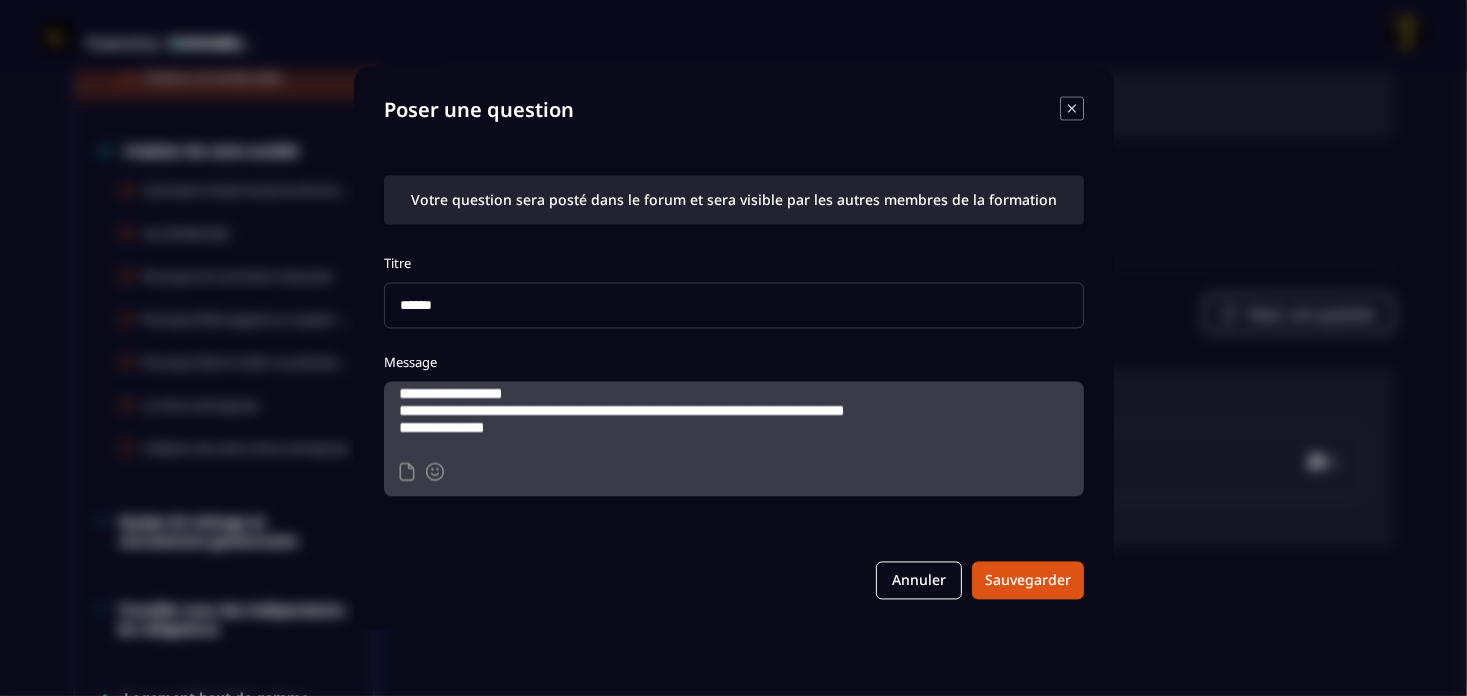 click on "**********" at bounding box center (734, 417) 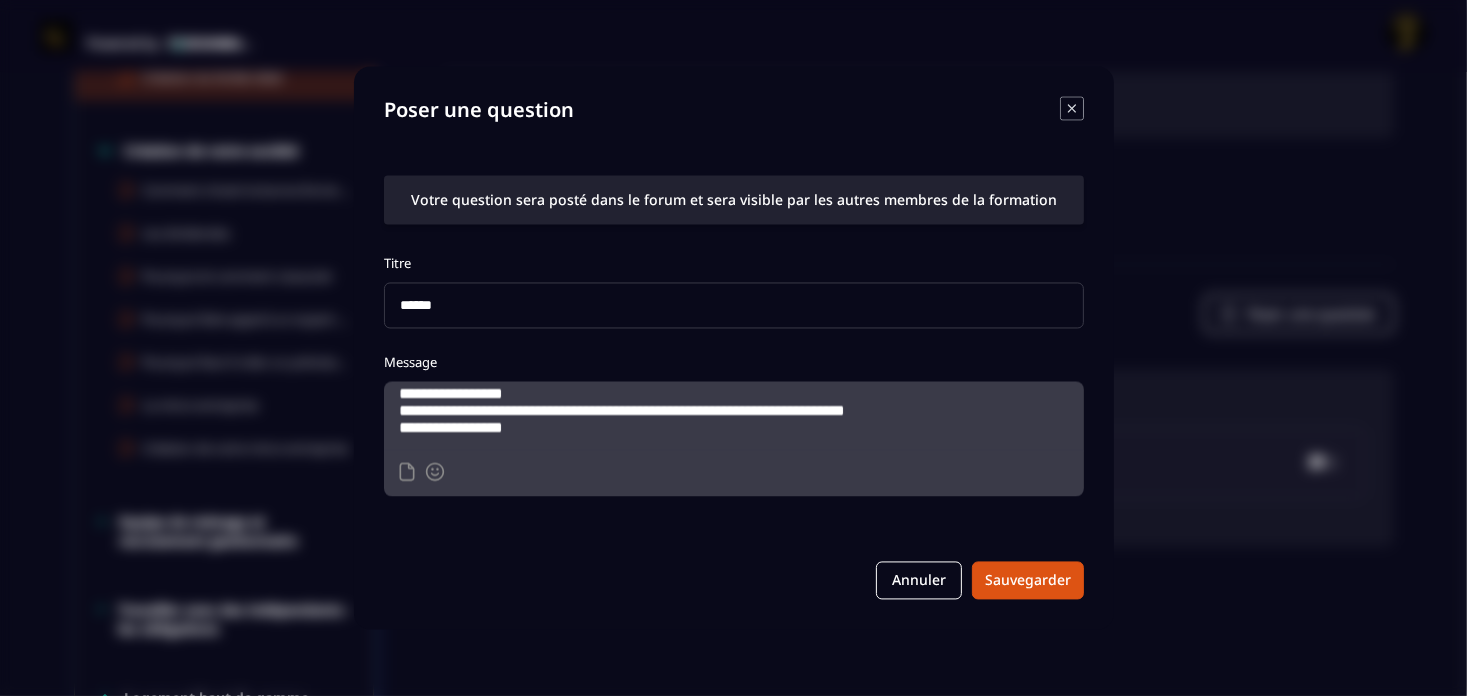 scroll, scrollTop: 46, scrollLeft: 0, axis: vertical 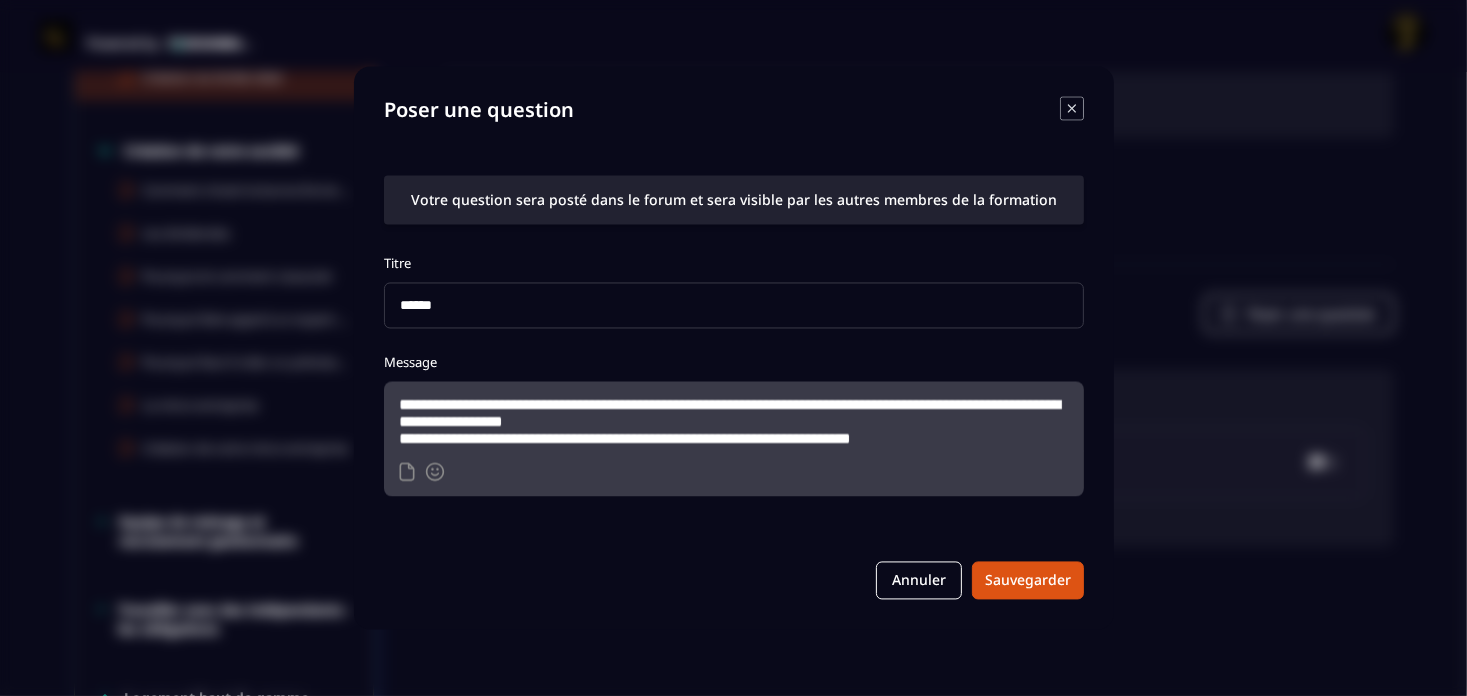 click on "**********" at bounding box center (734, 417) 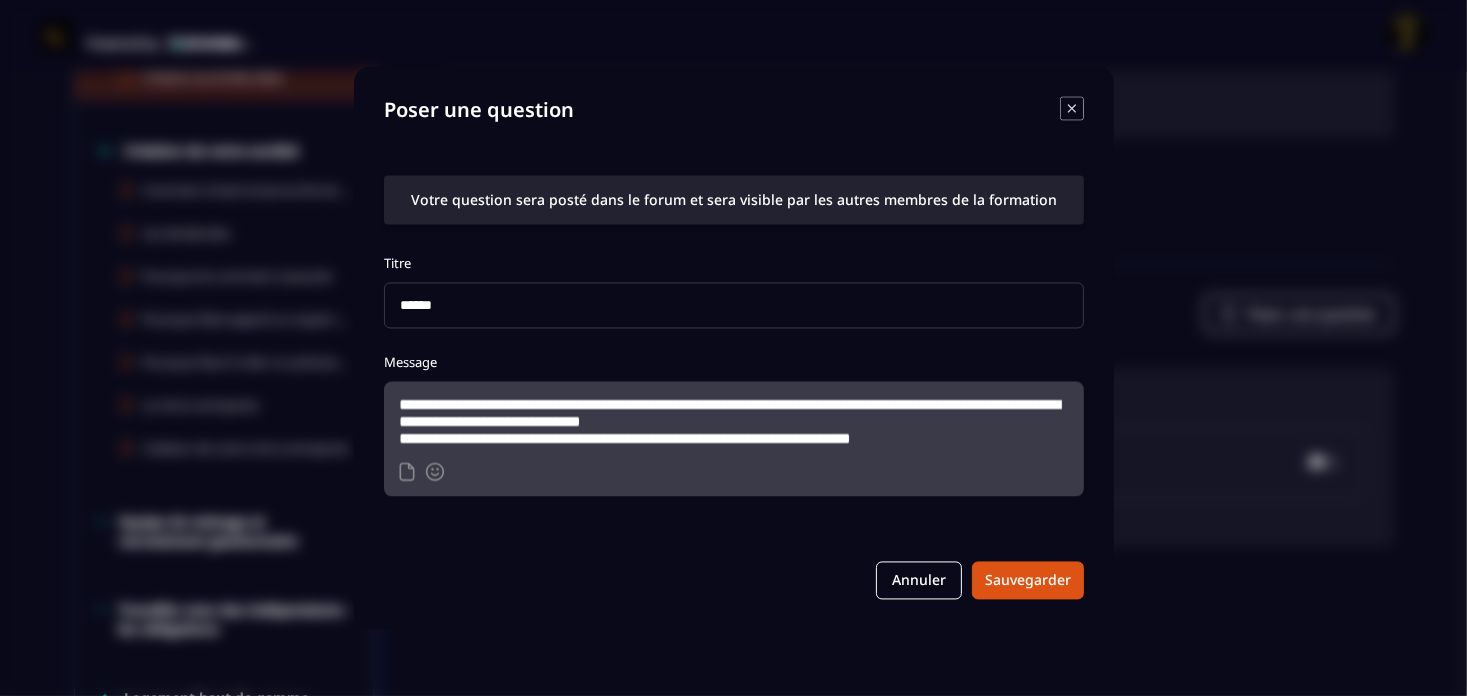 scroll, scrollTop: 46, scrollLeft: 0, axis: vertical 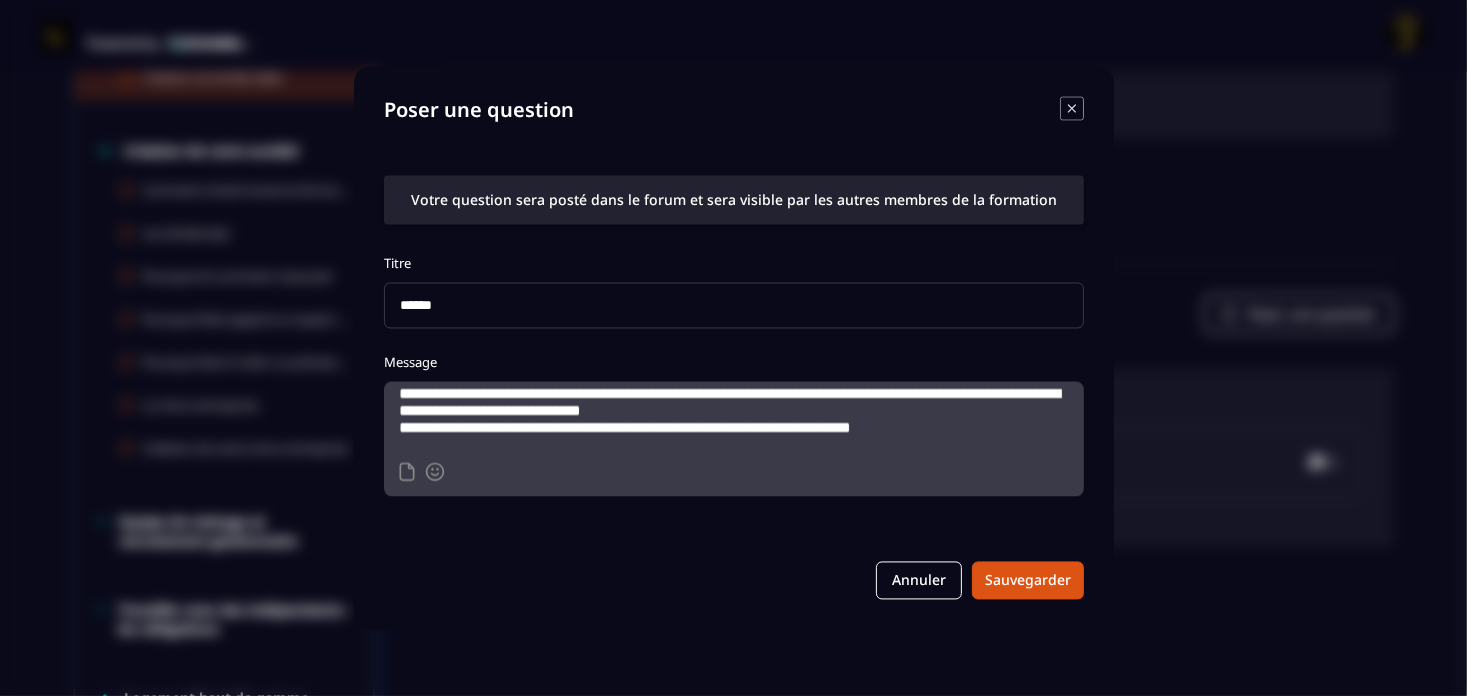 click on "**********" at bounding box center (734, 417) 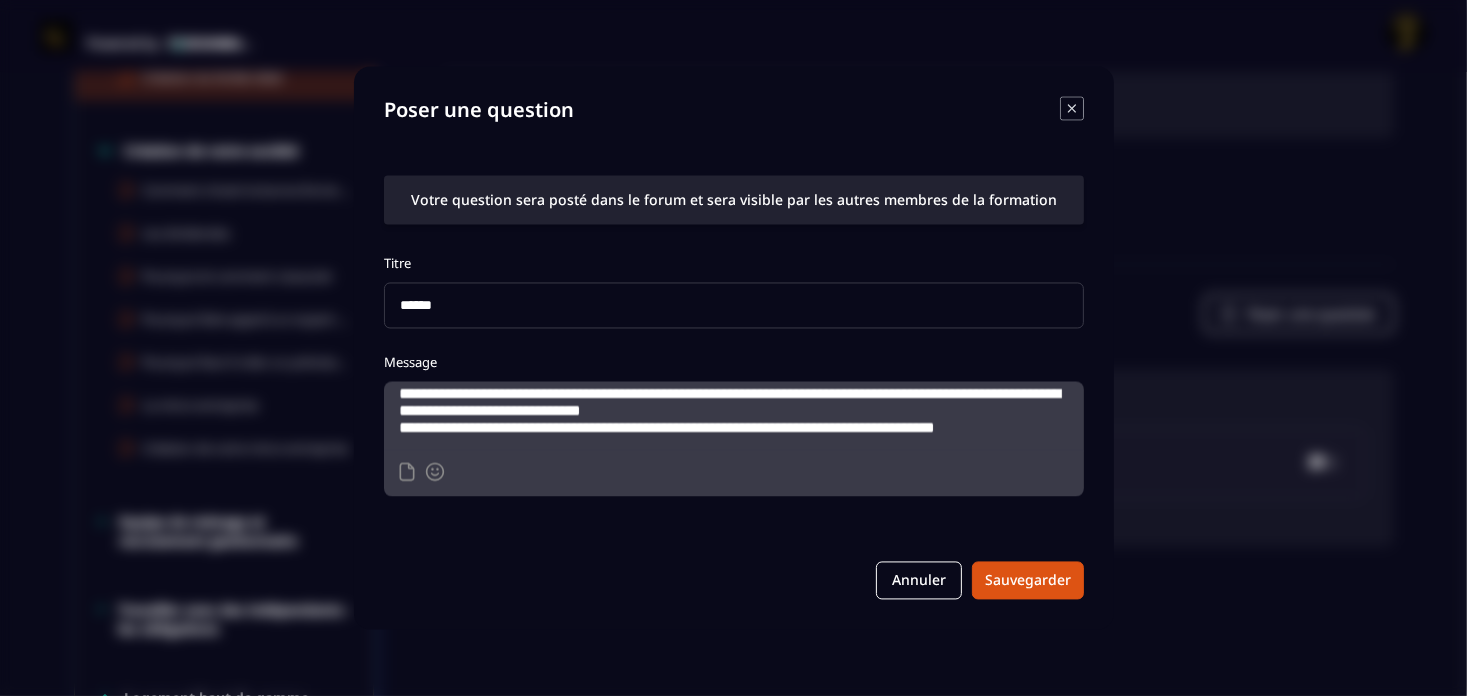 click on "**********" at bounding box center (734, 417) 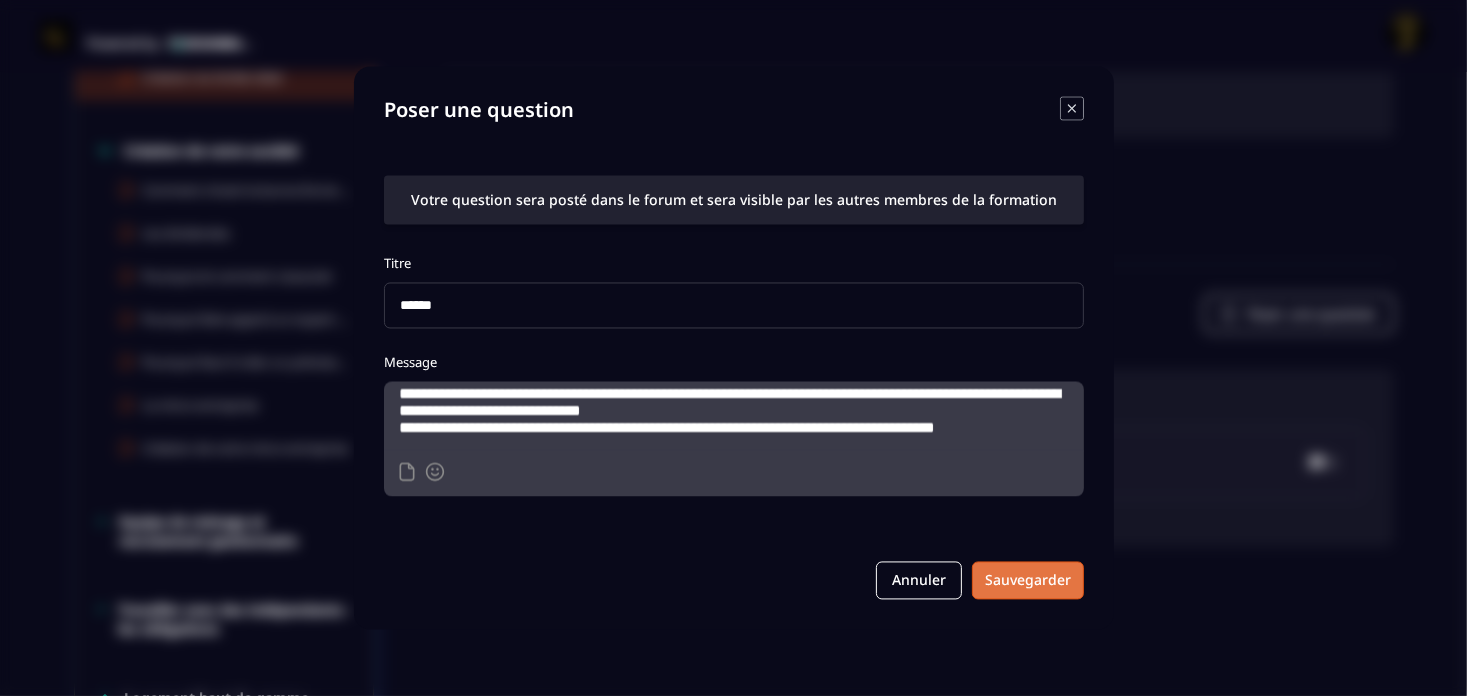 type on "**********" 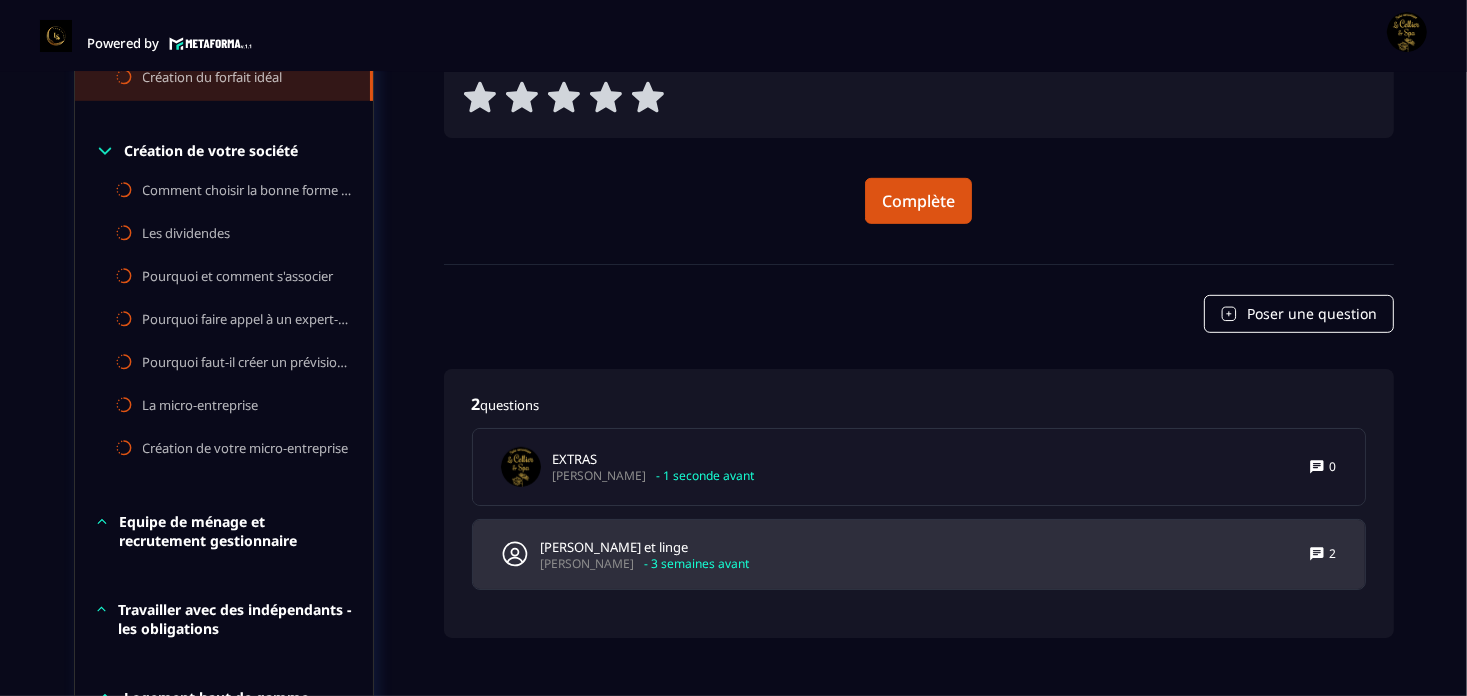 click on "[PERSON_NAME] et linge [PERSON_NAME]  - 3 semaines avant 2" at bounding box center (919, 554) 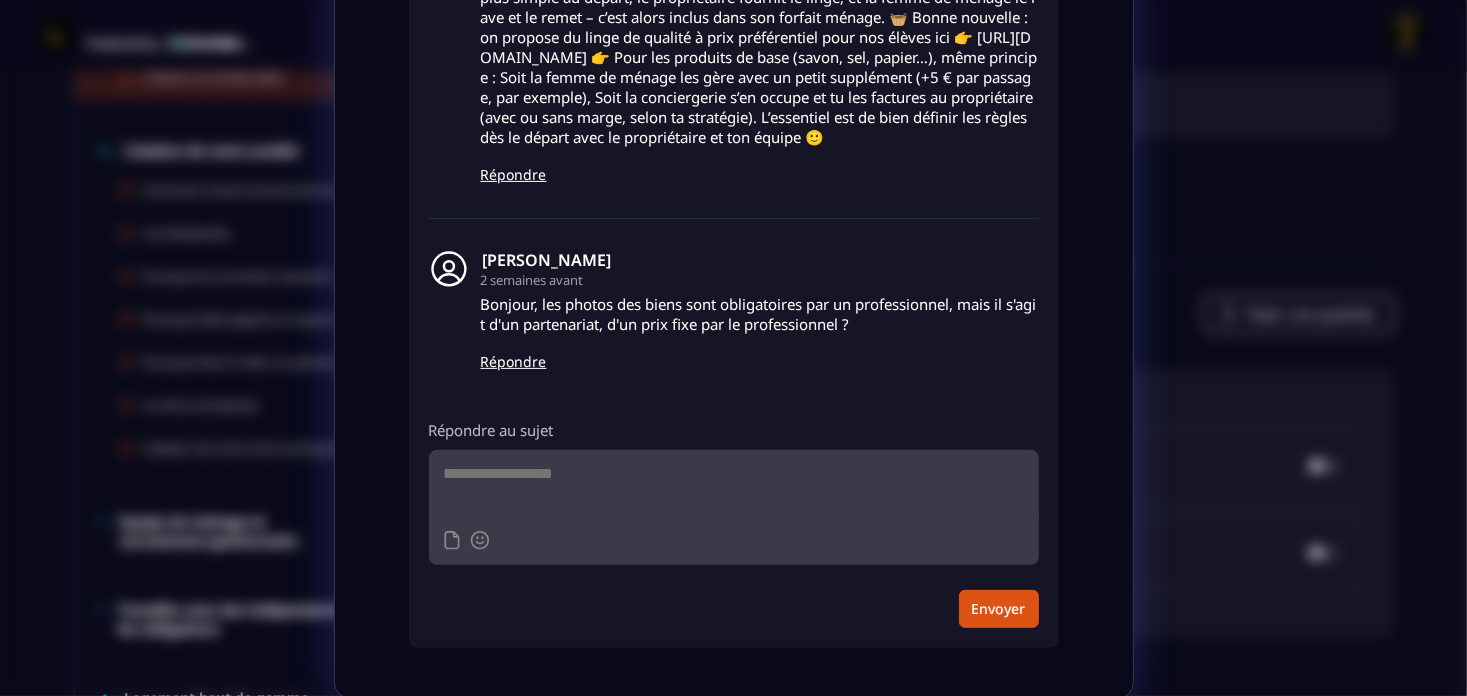 scroll, scrollTop: 0, scrollLeft: 0, axis: both 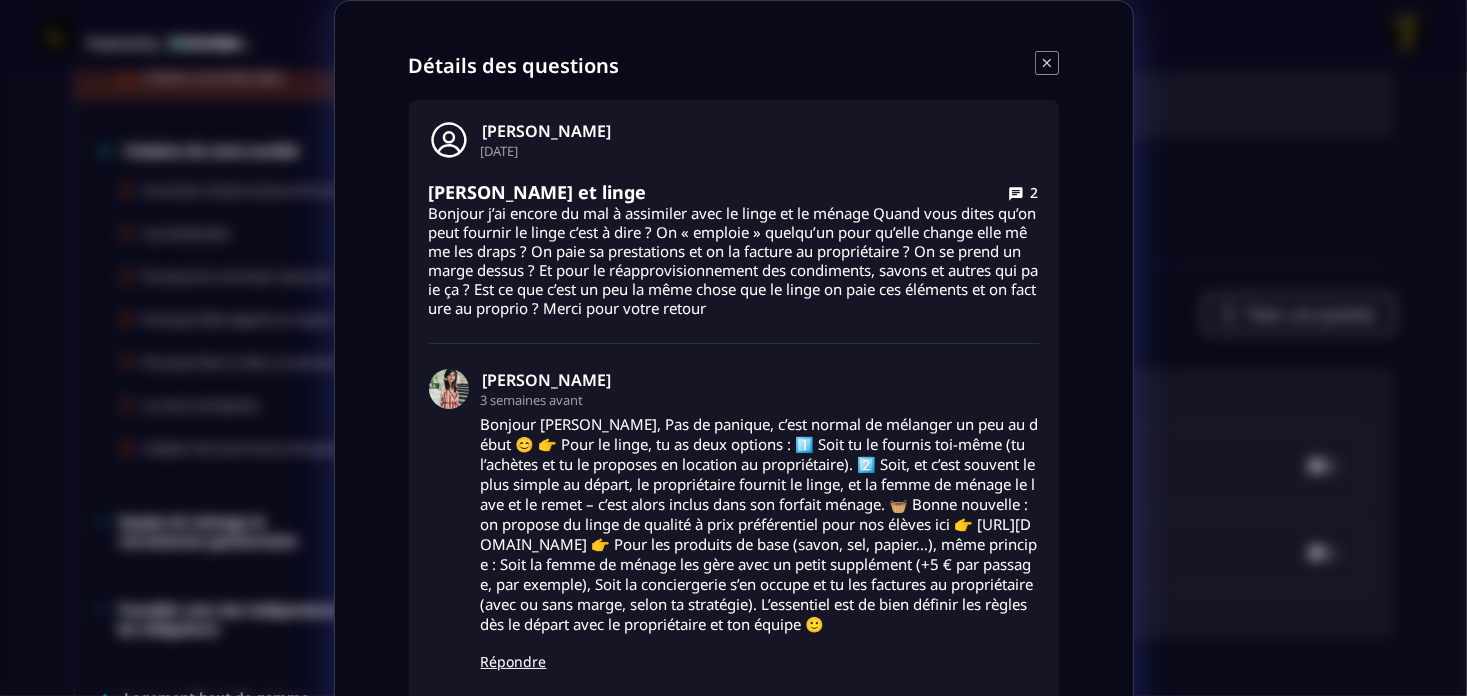 click 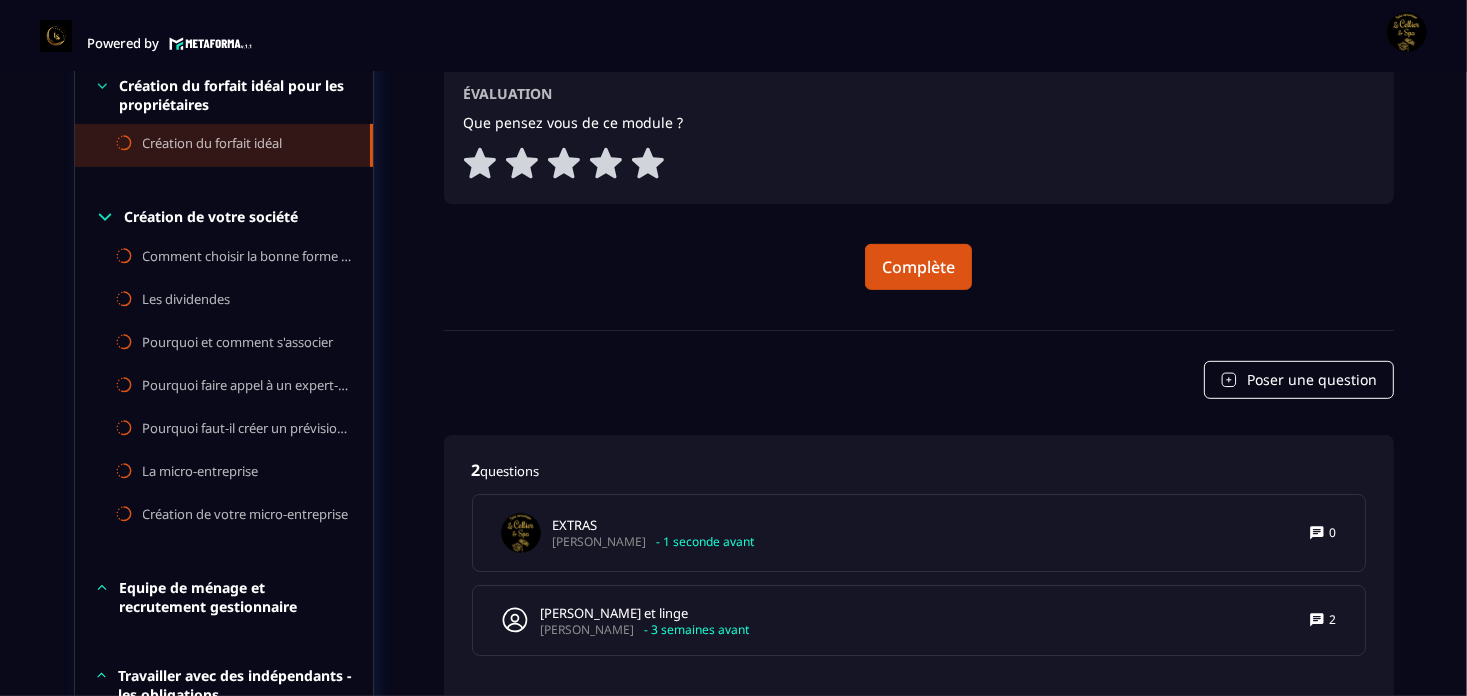 scroll, scrollTop: 1010, scrollLeft: 0, axis: vertical 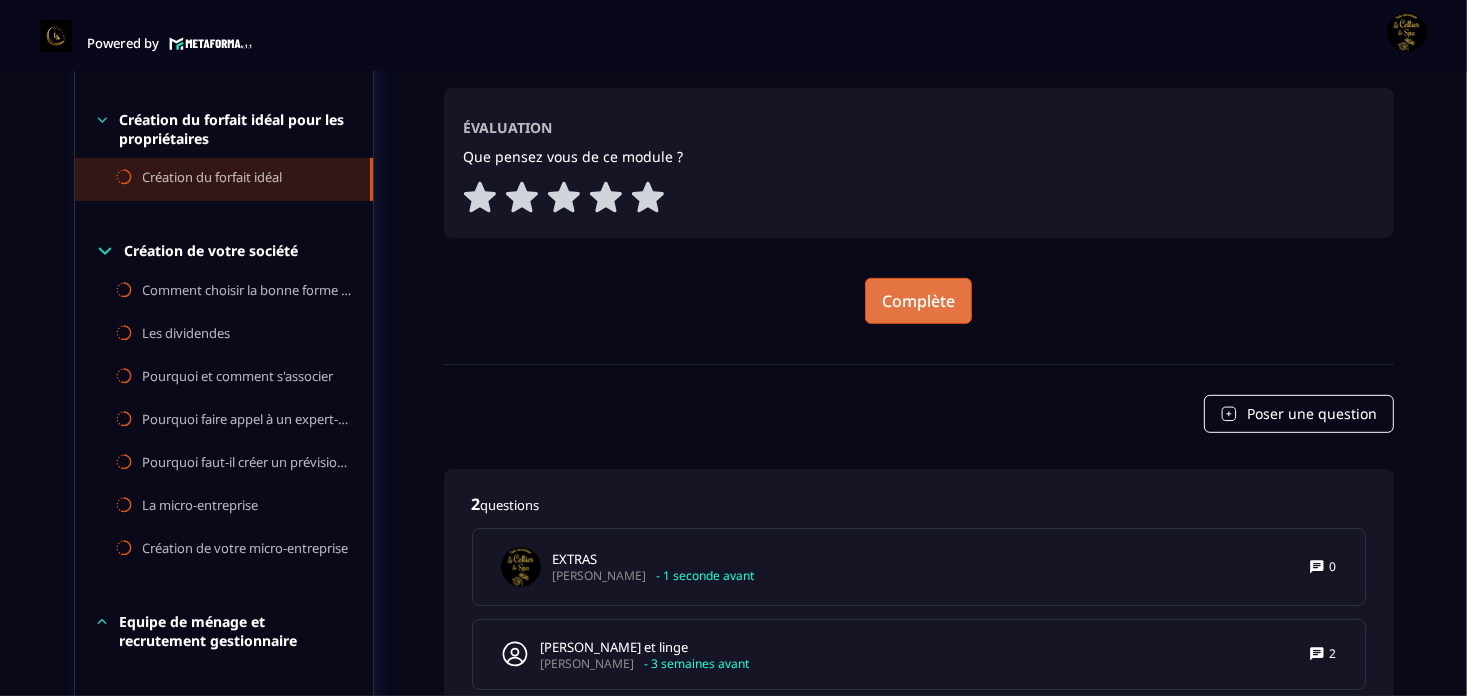 click on "Complète" at bounding box center (918, 301) 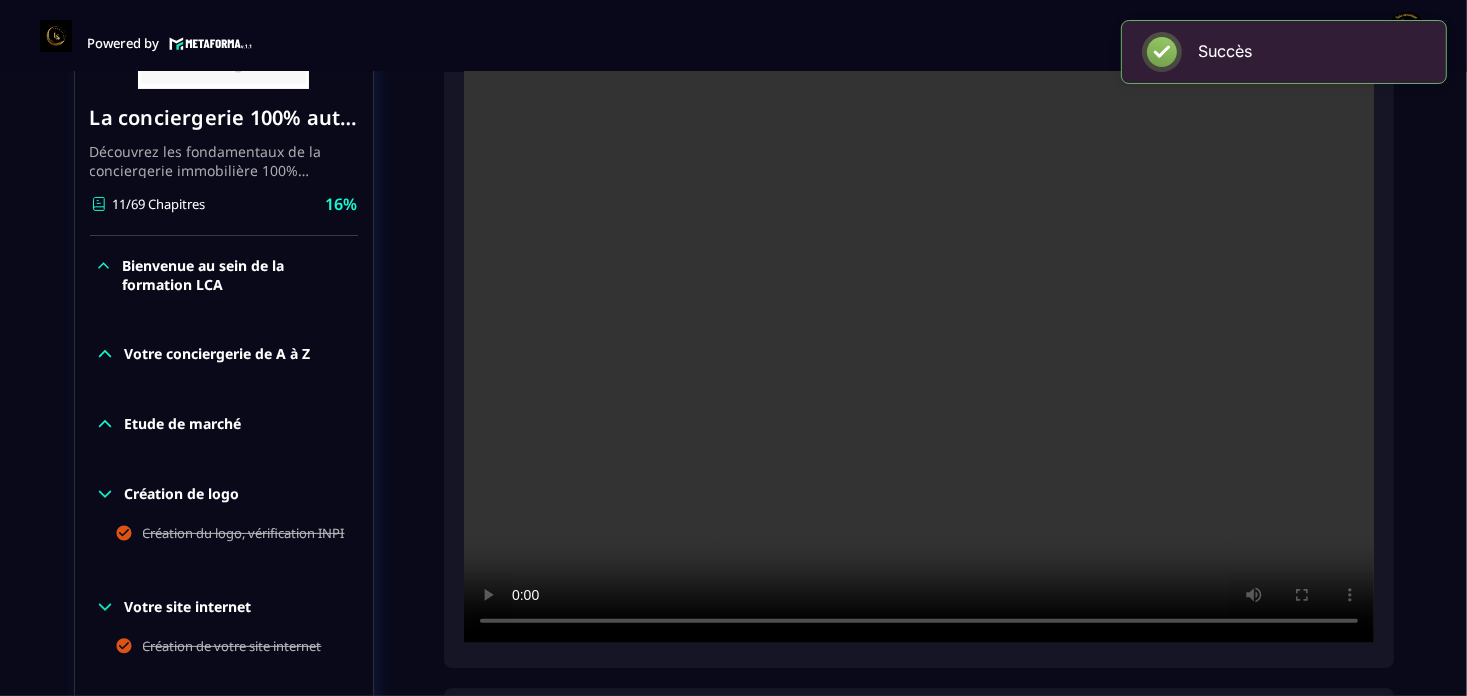 scroll, scrollTop: 910, scrollLeft: 0, axis: vertical 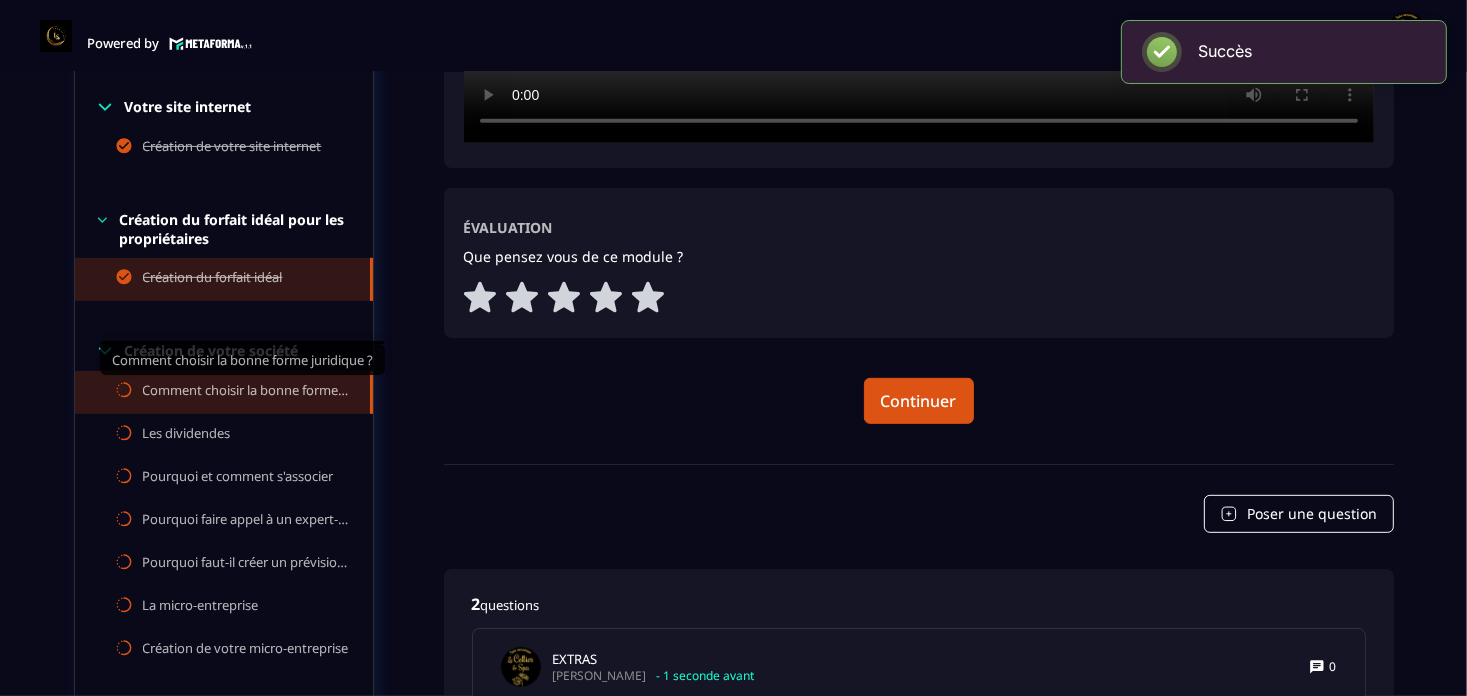 click on "Comment choisir la bonne forme juridique ?" at bounding box center (246, 392) 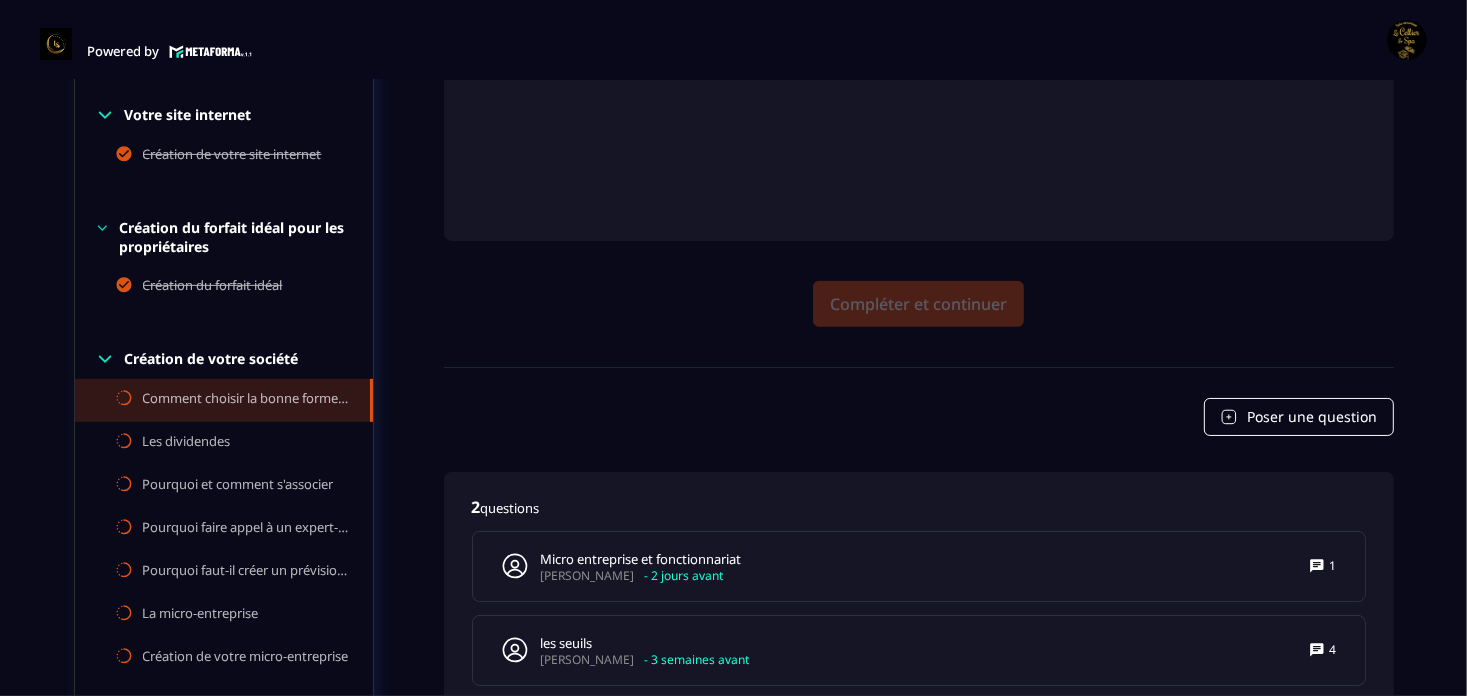 scroll, scrollTop: 8, scrollLeft: 0, axis: vertical 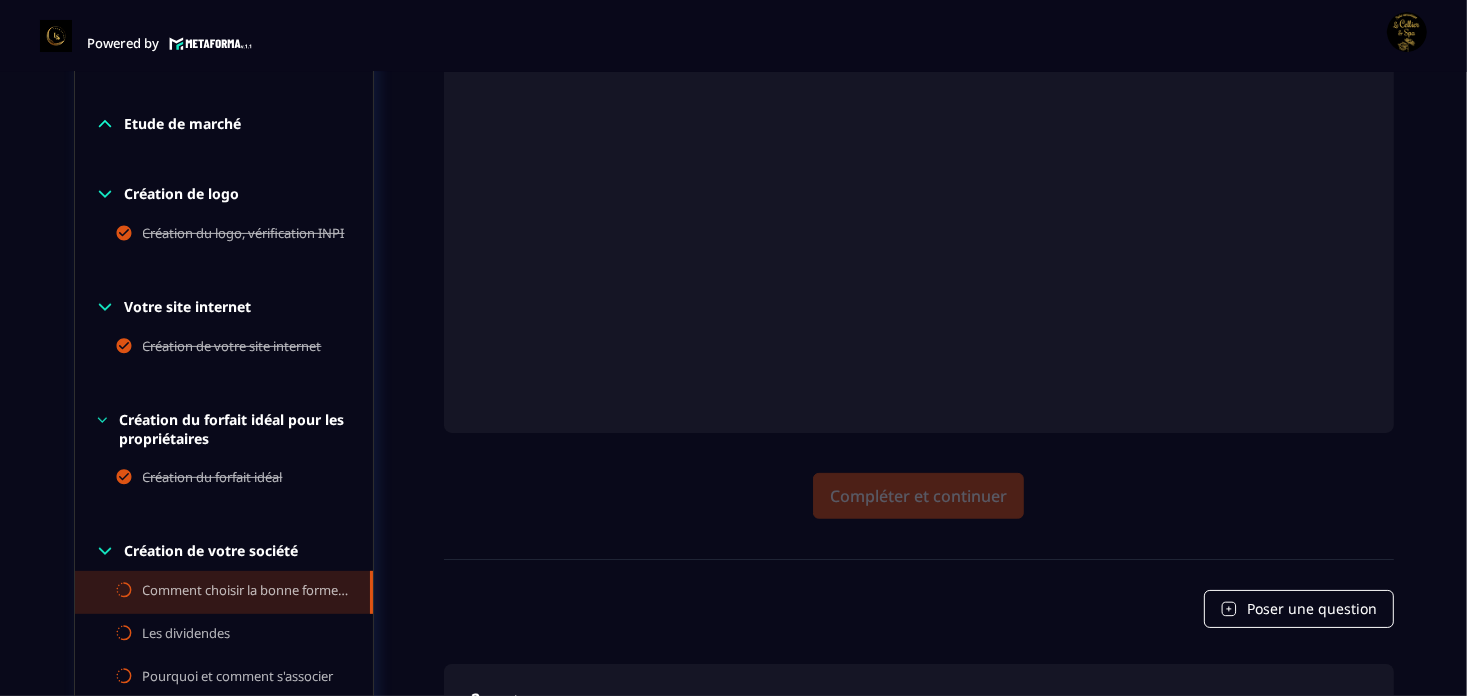 click 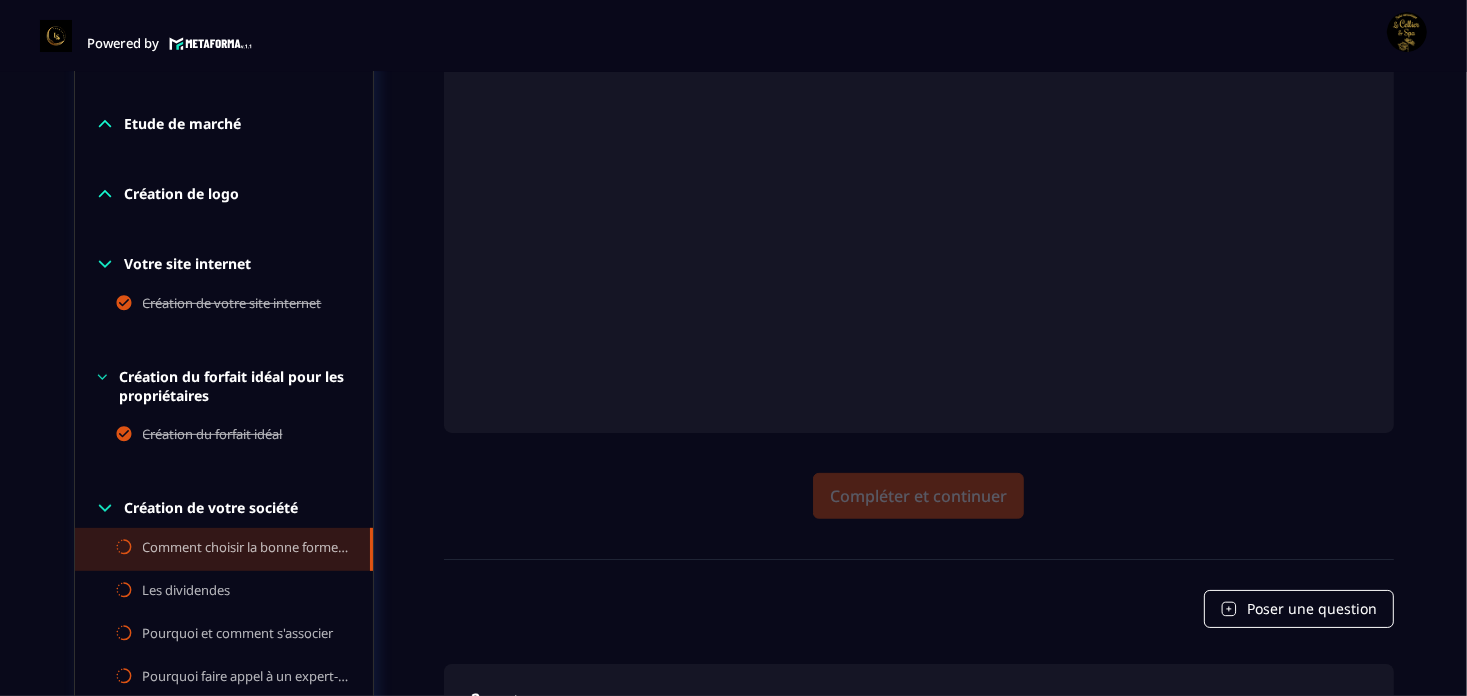 click 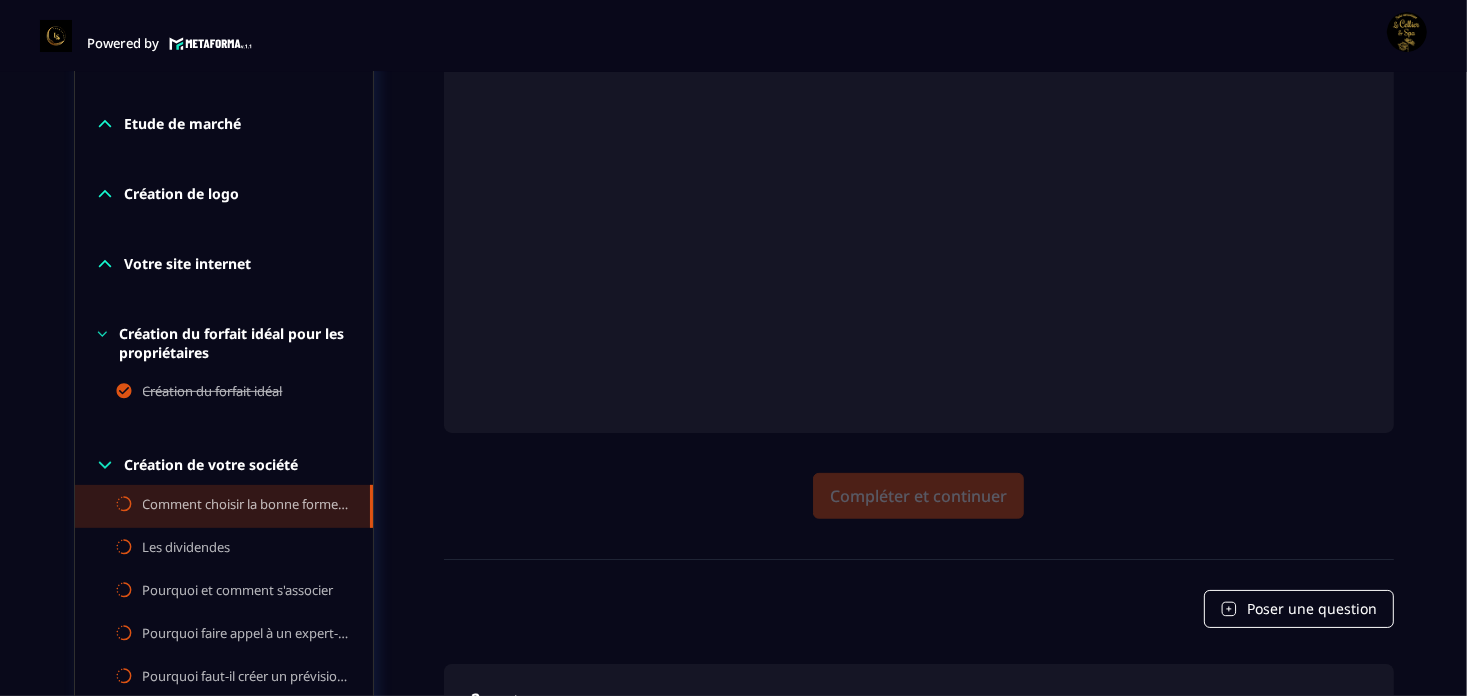 click 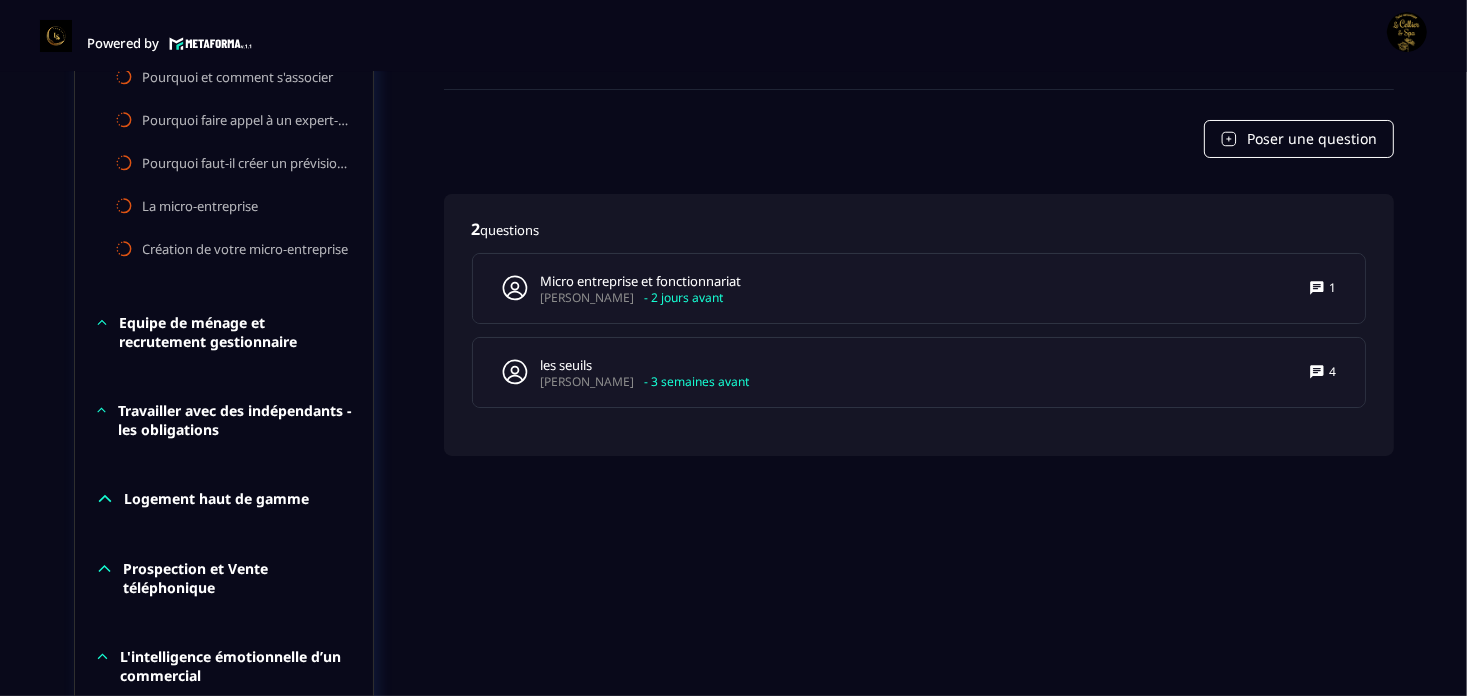 scroll, scrollTop: 1210, scrollLeft: 0, axis: vertical 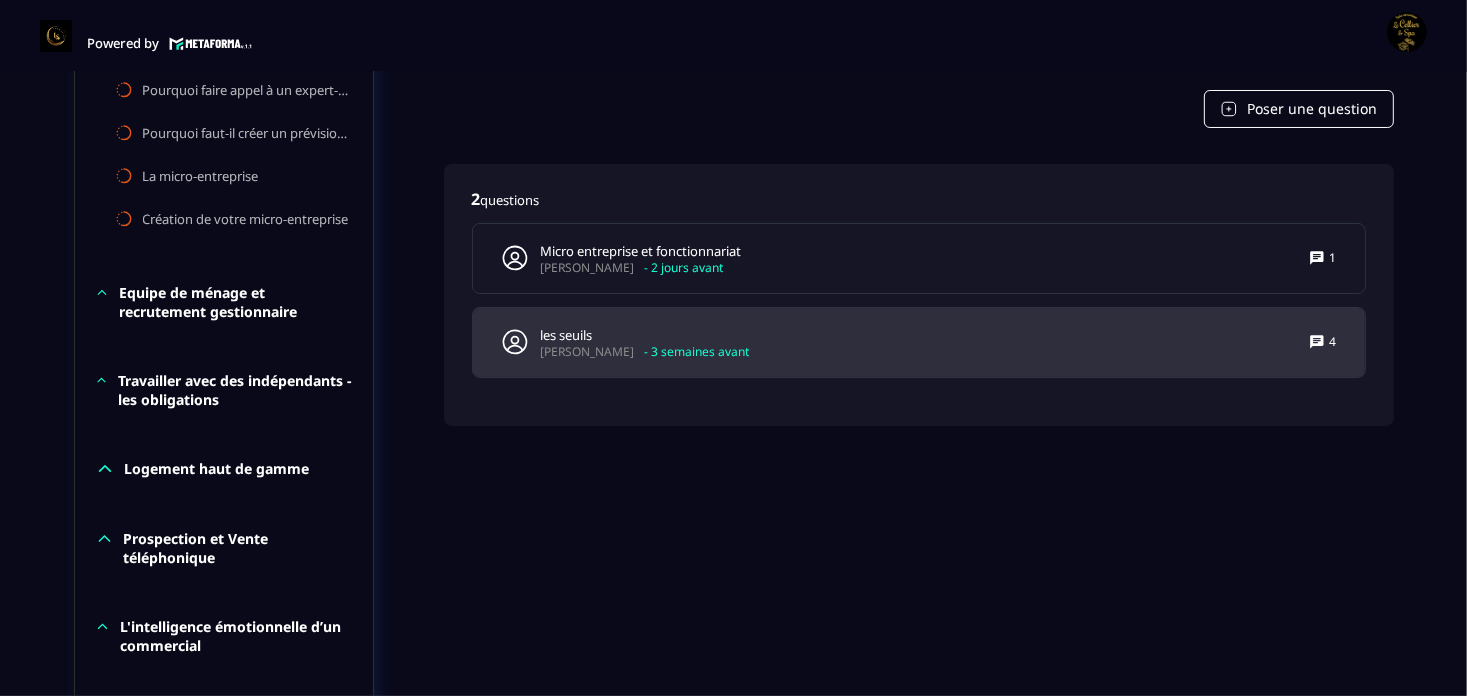 click on "les seuils" at bounding box center (645, 335) 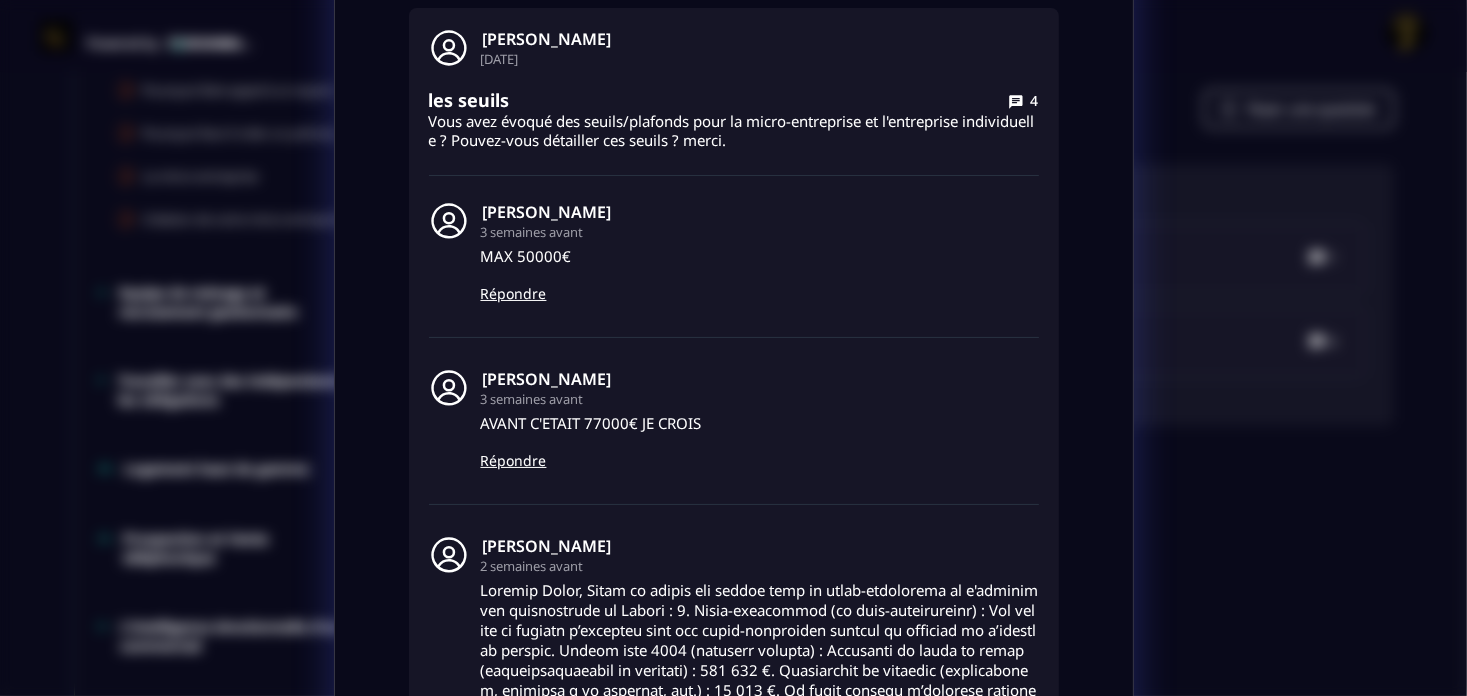 scroll, scrollTop: 0, scrollLeft: 0, axis: both 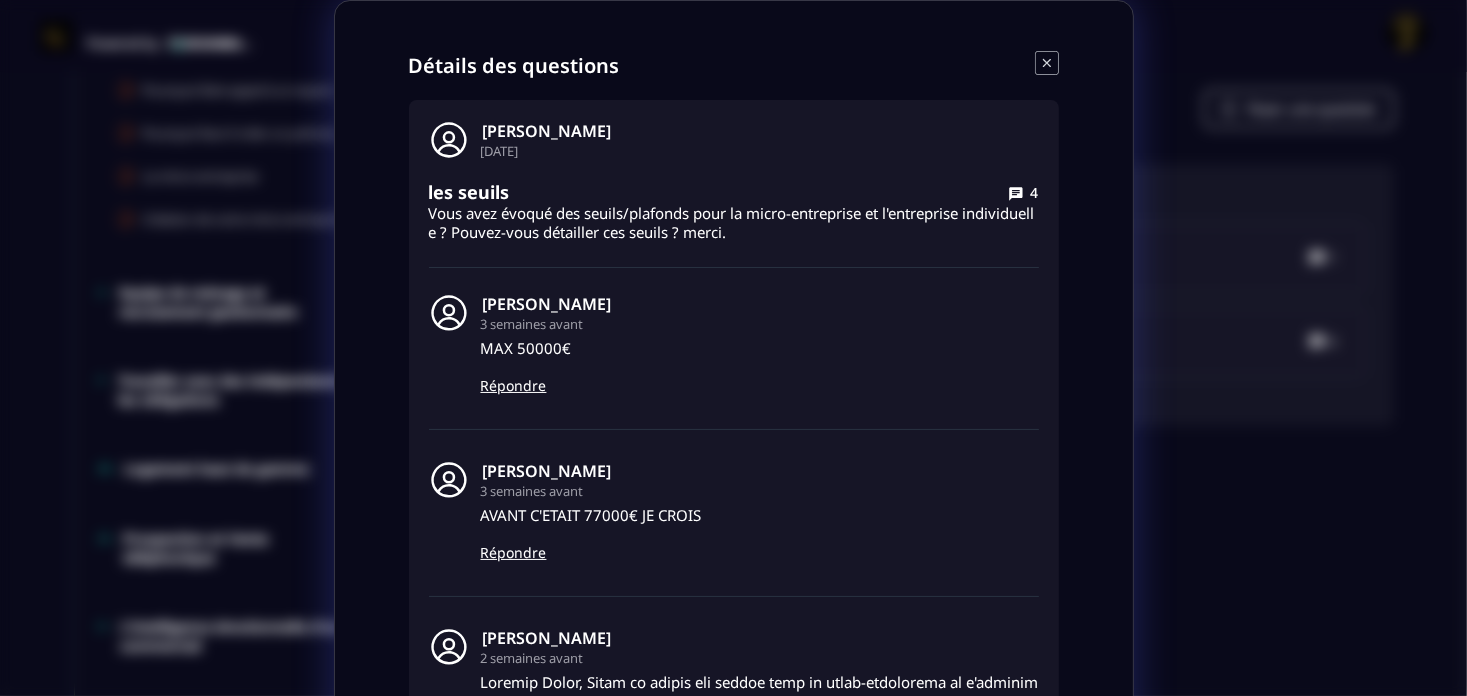 click 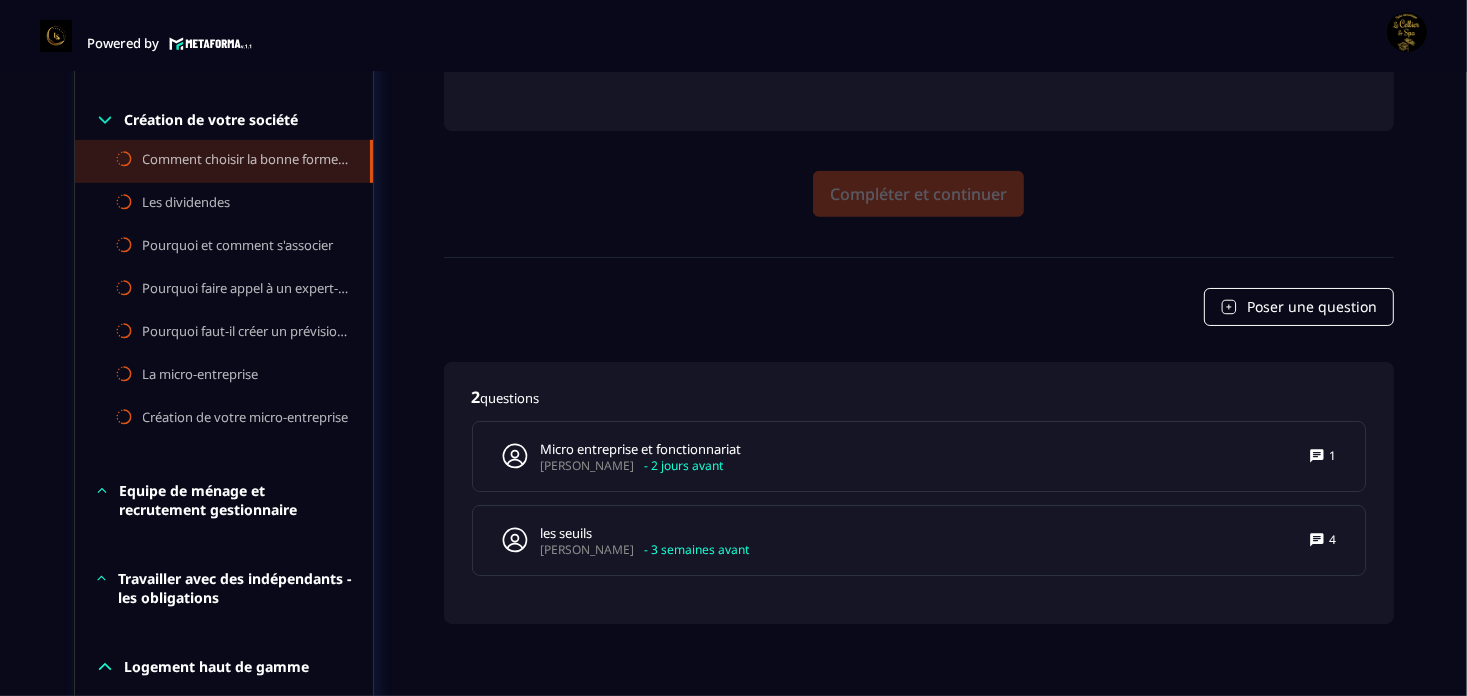 scroll, scrollTop: 810, scrollLeft: 0, axis: vertical 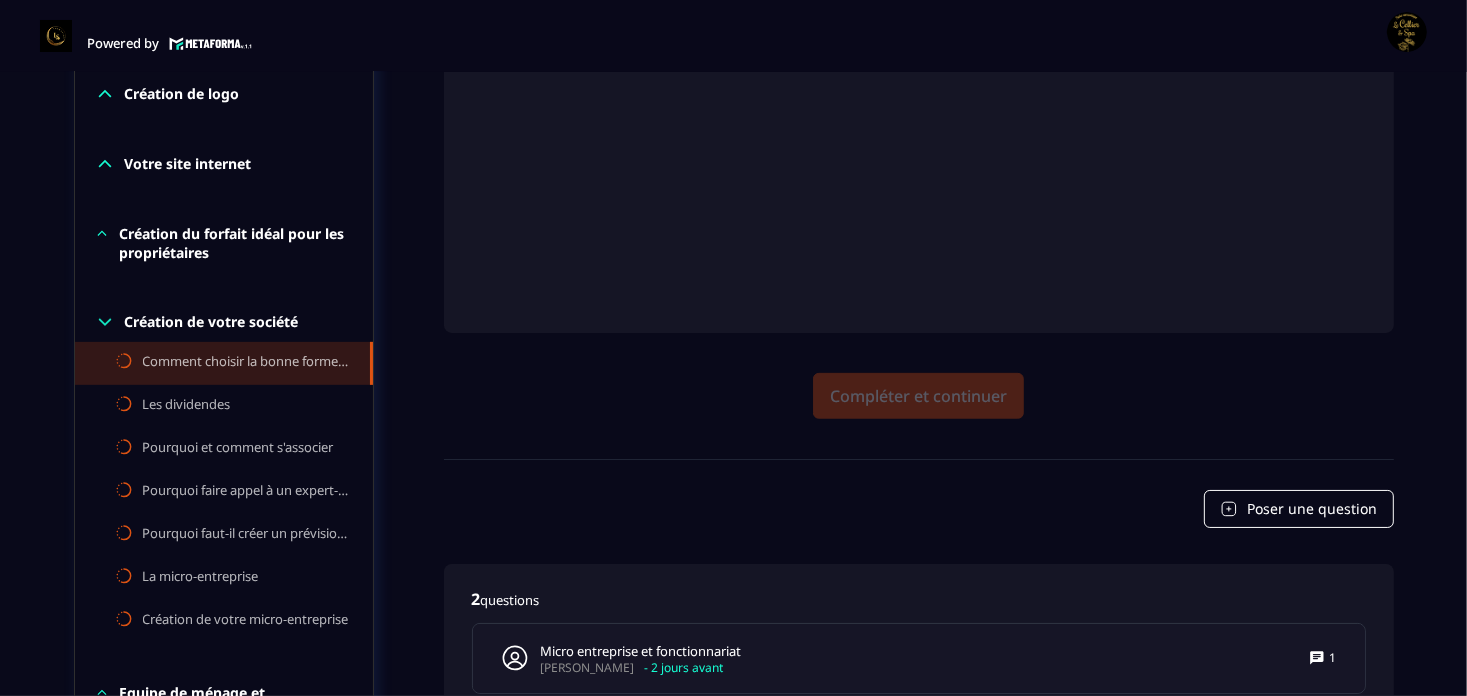 click on "Compléter et continuer" 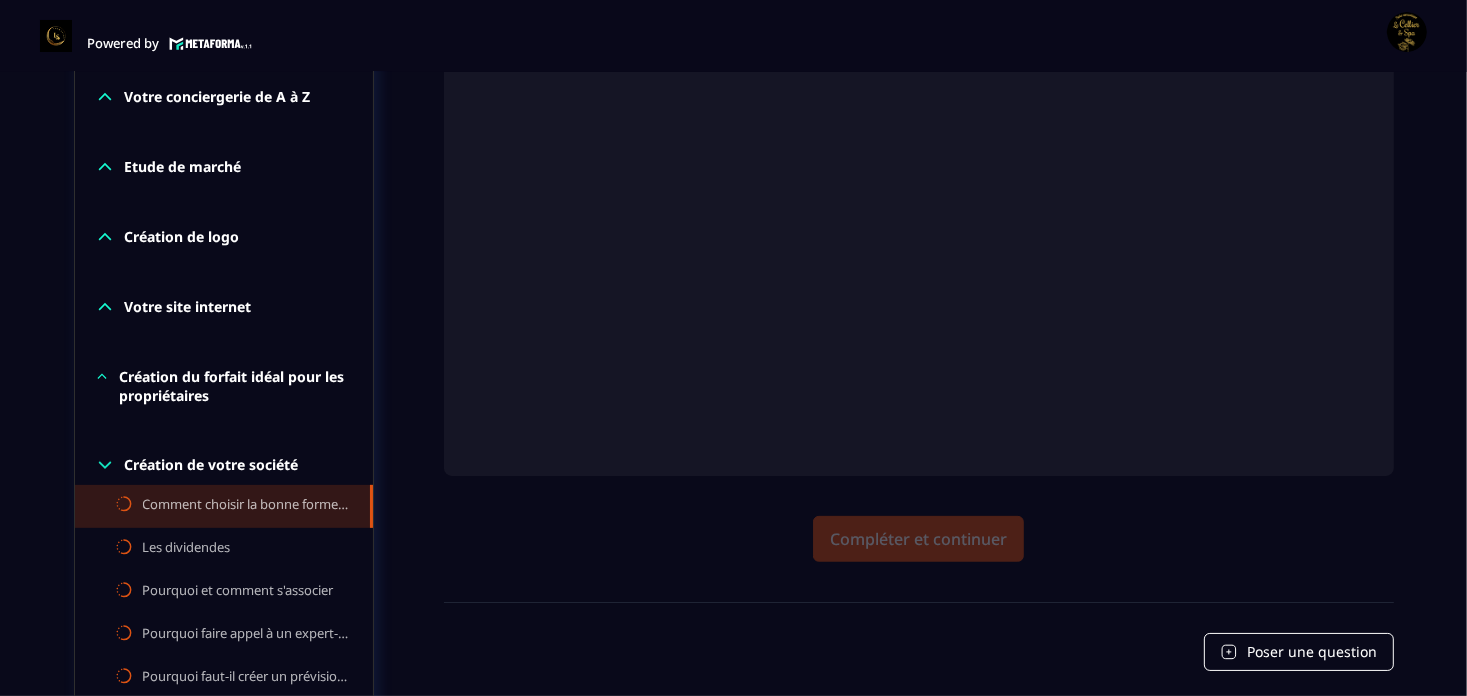 scroll, scrollTop: 710, scrollLeft: 0, axis: vertical 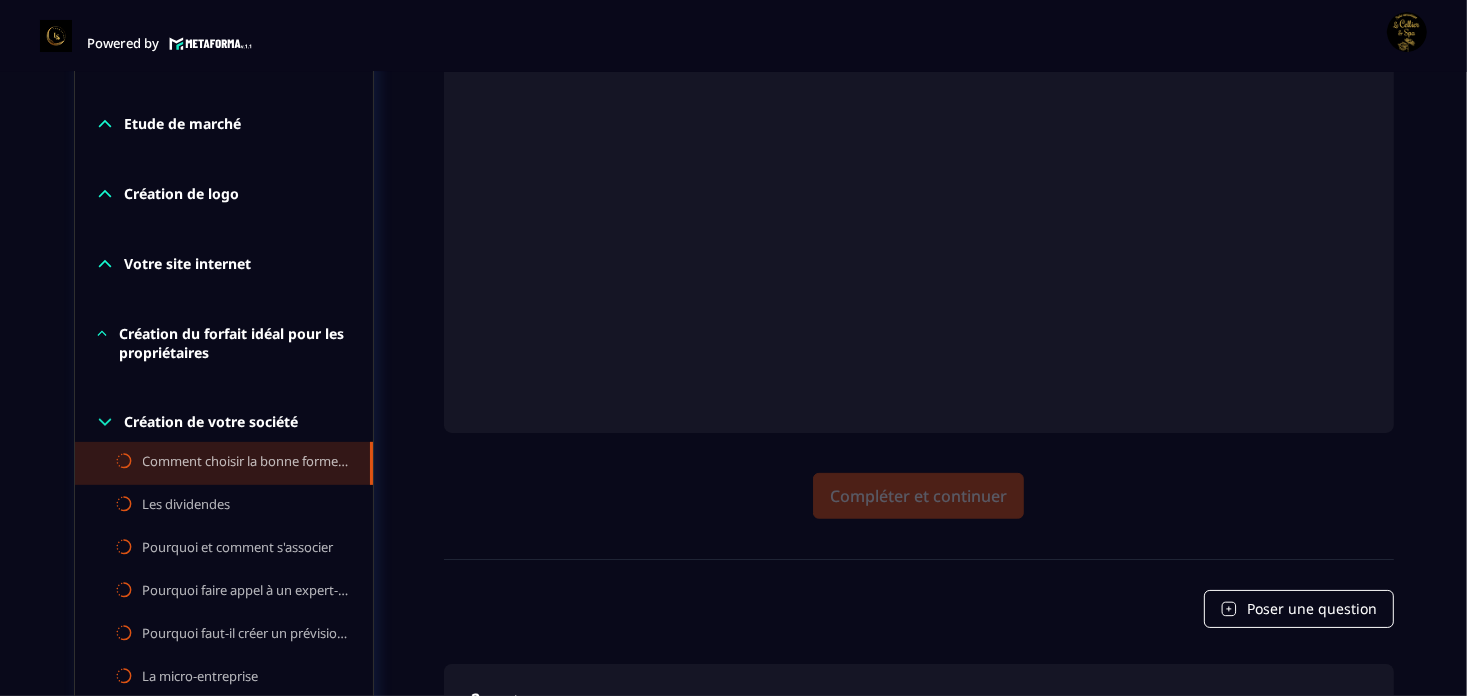 click on "Compléter et continuer" 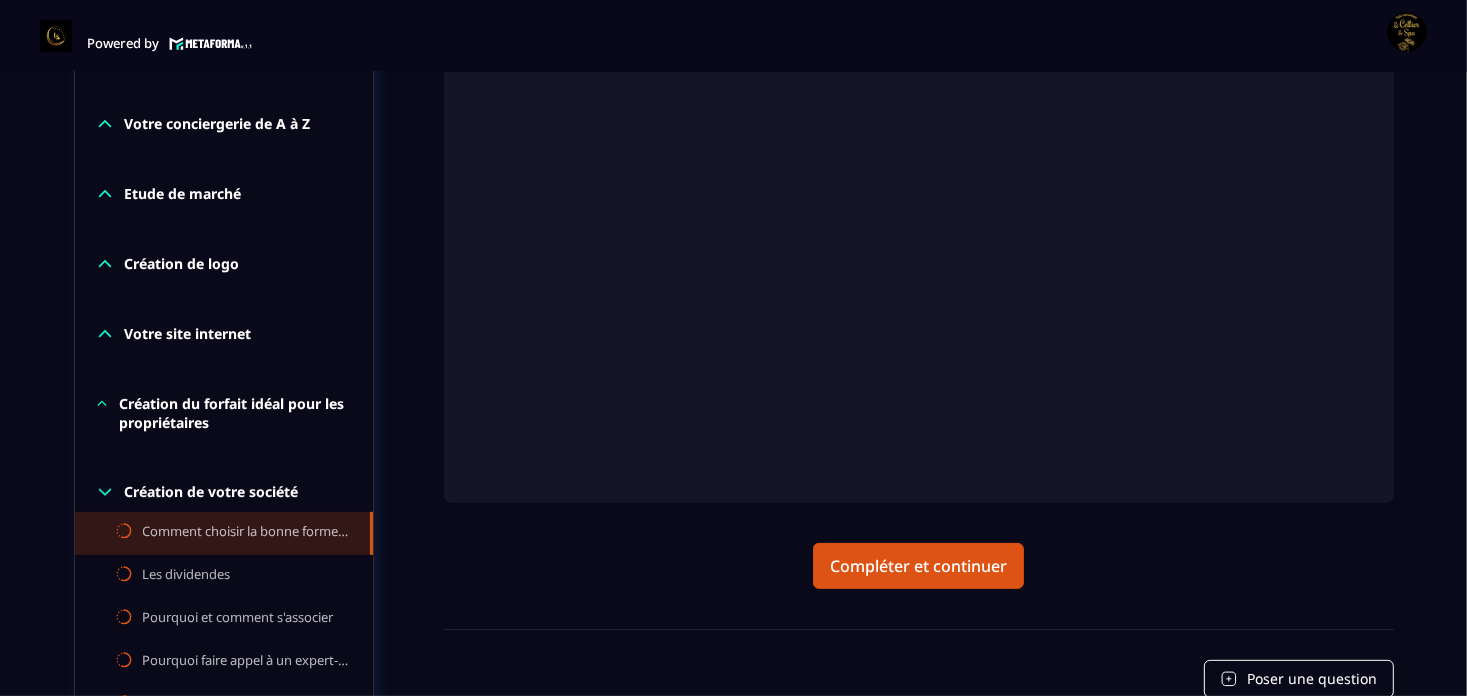 scroll, scrollTop: 610, scrollLeft: 0, axis: vertical 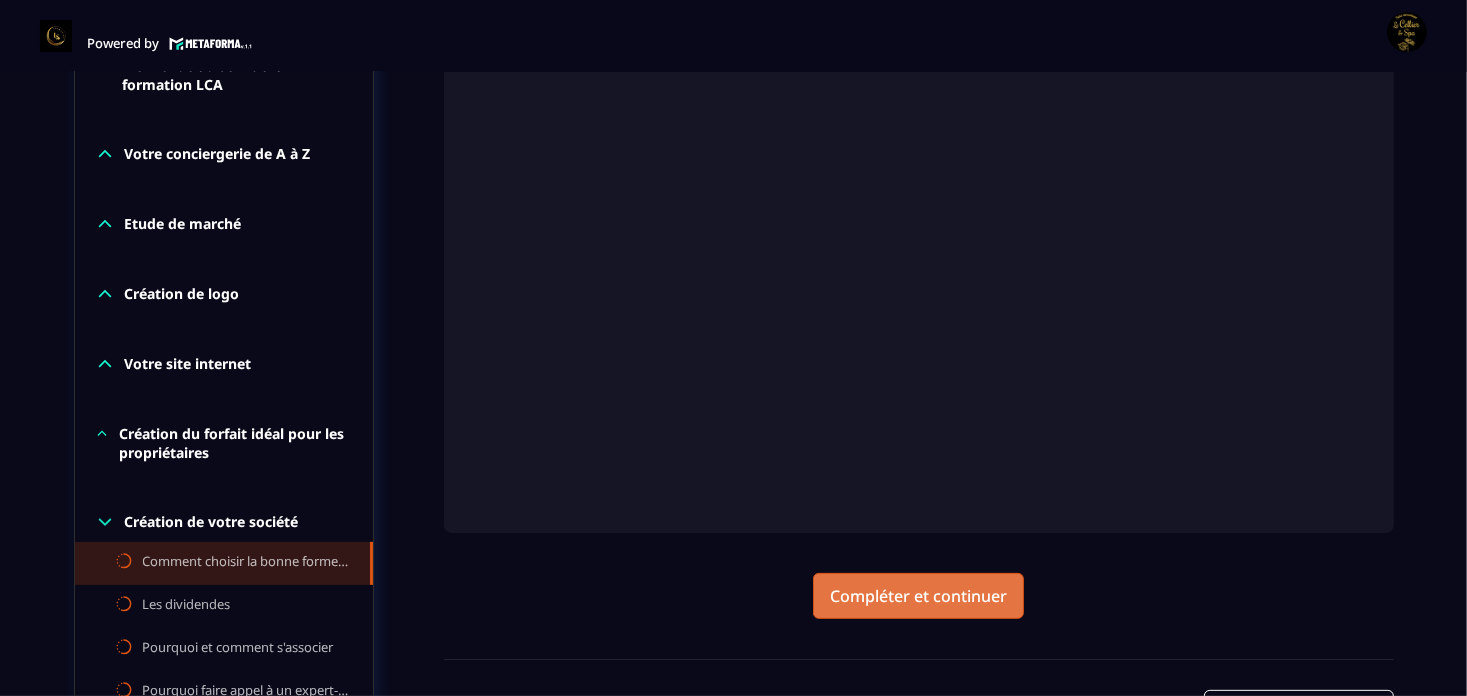 click on "Compléter et continuer" at bounding box center (918, 596) 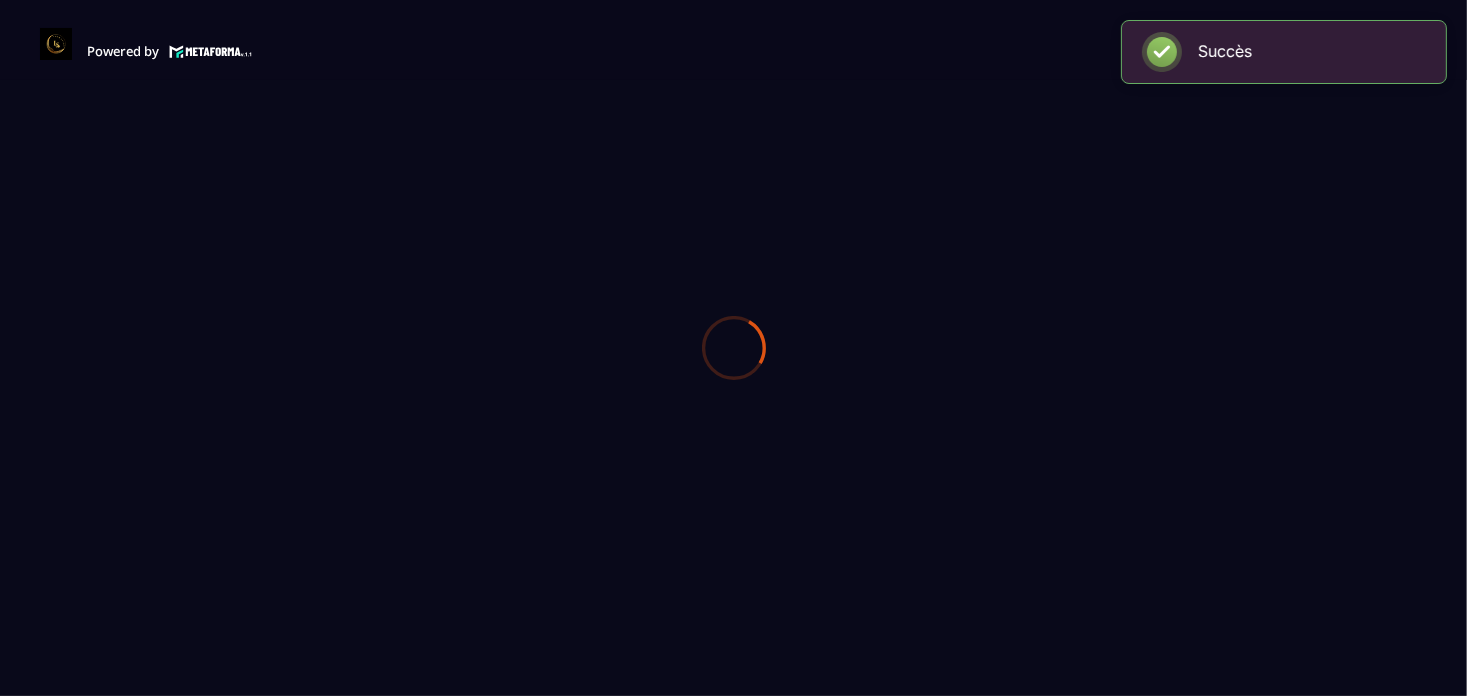 scroll, scrollTop: 0, scrollLeft: 0, axis: both 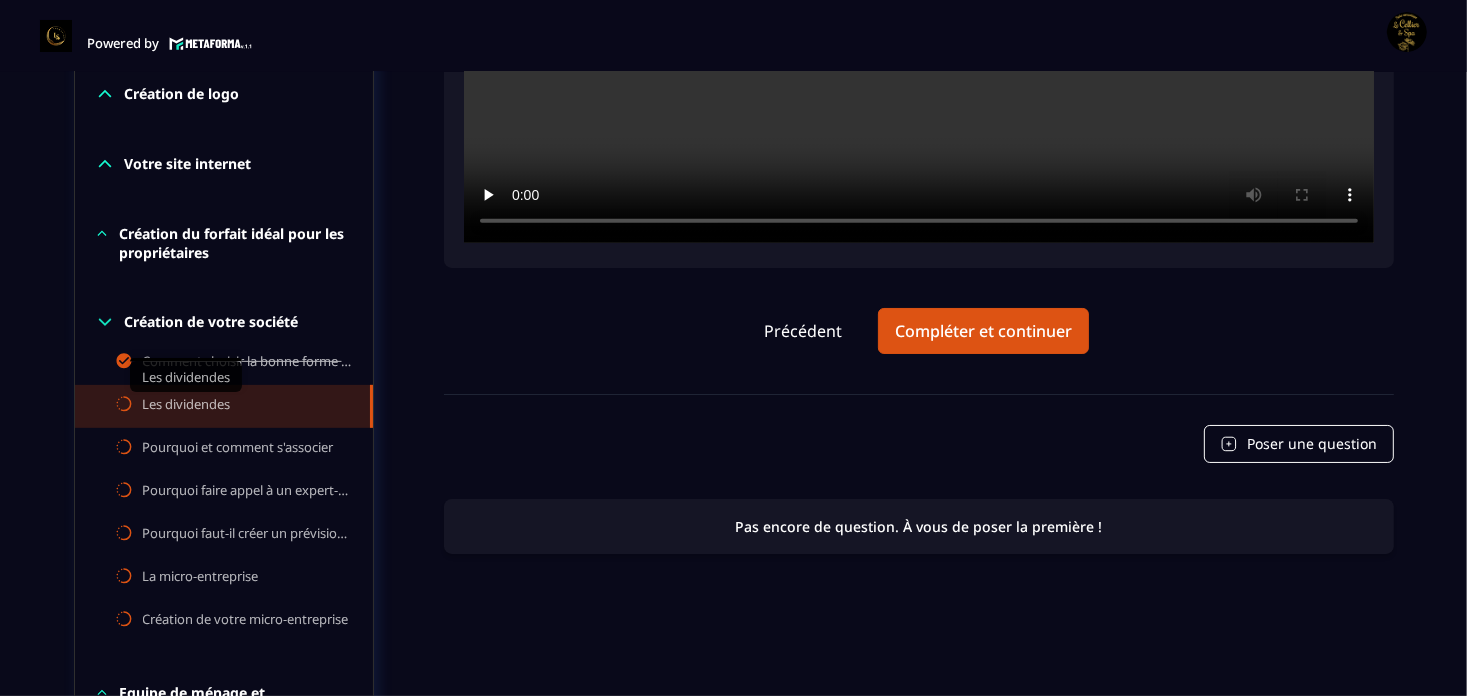 click on "Les dividendes" at bounding box center [187, 406] 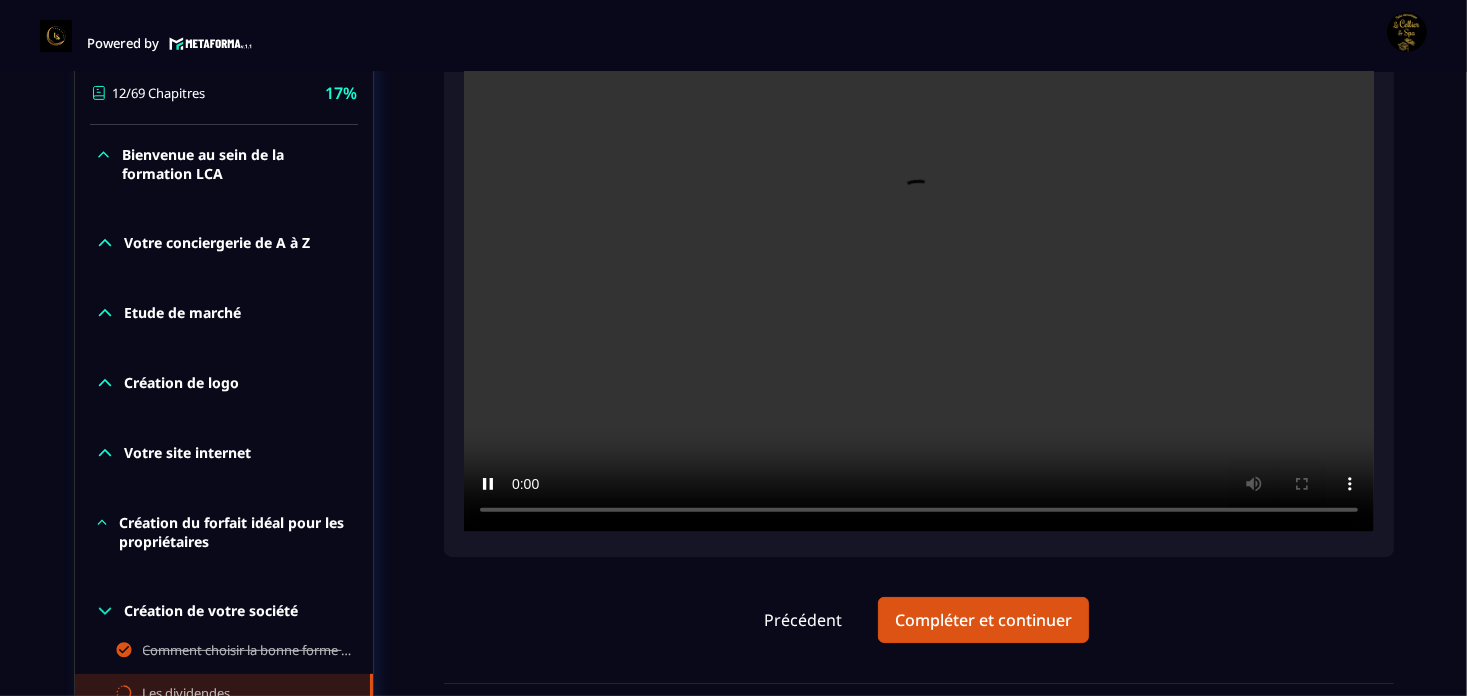 scroll, scrollTop: 410, scrollLeft: 0, axis: vertical 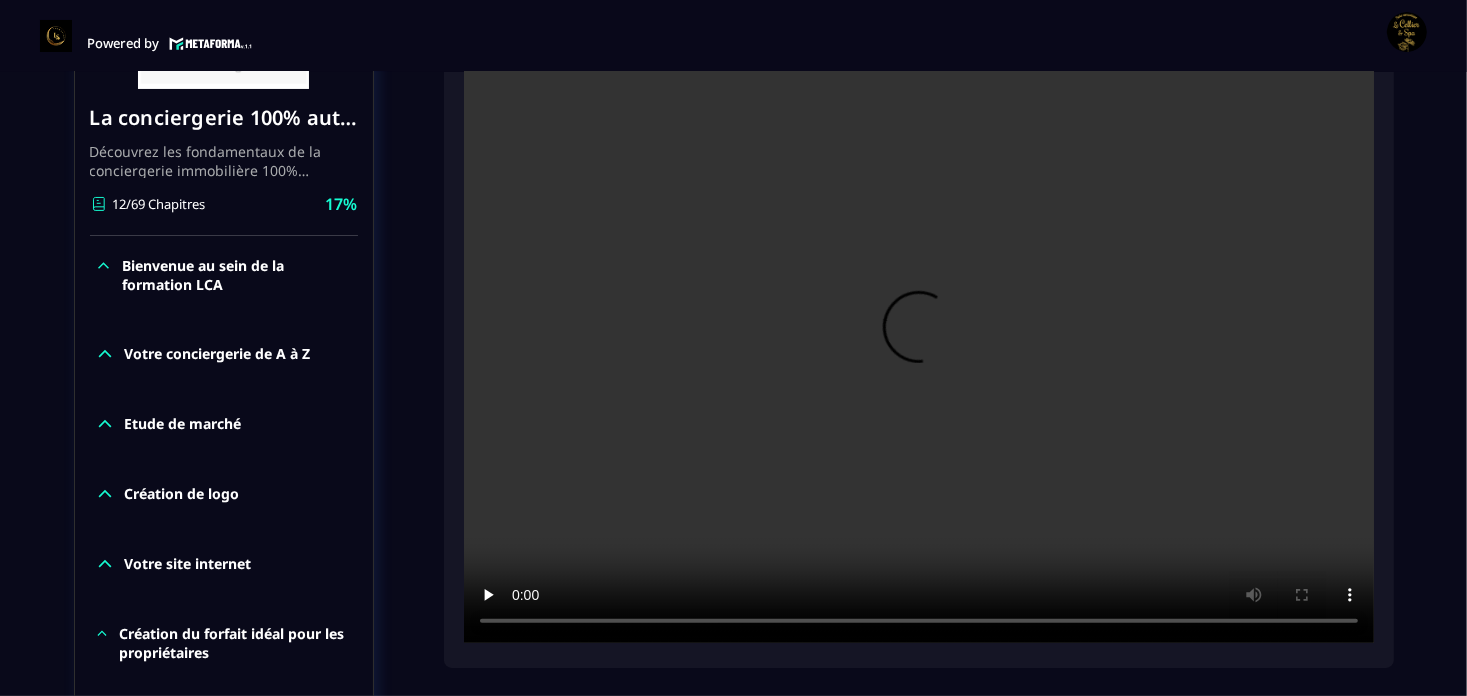 type 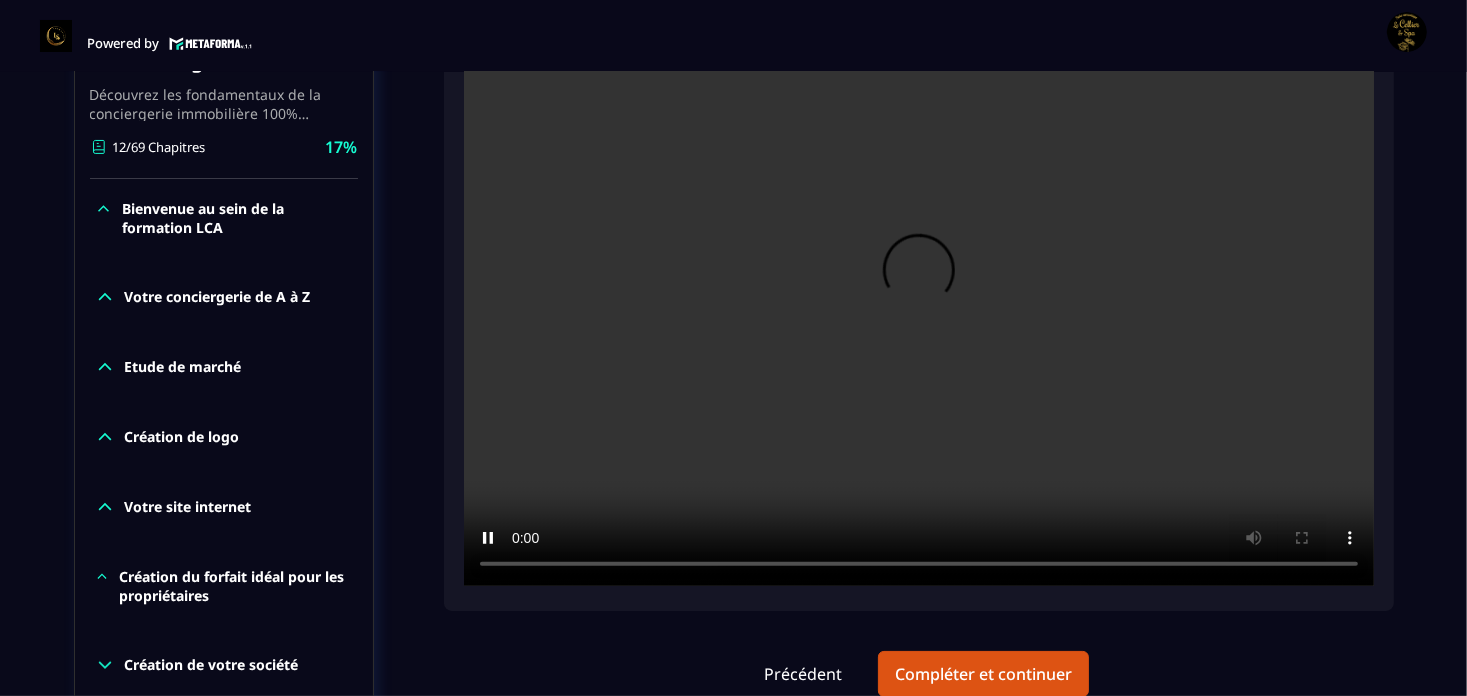 scroll, scrollTop: 510, scrollLeft: 0, axis: vertical 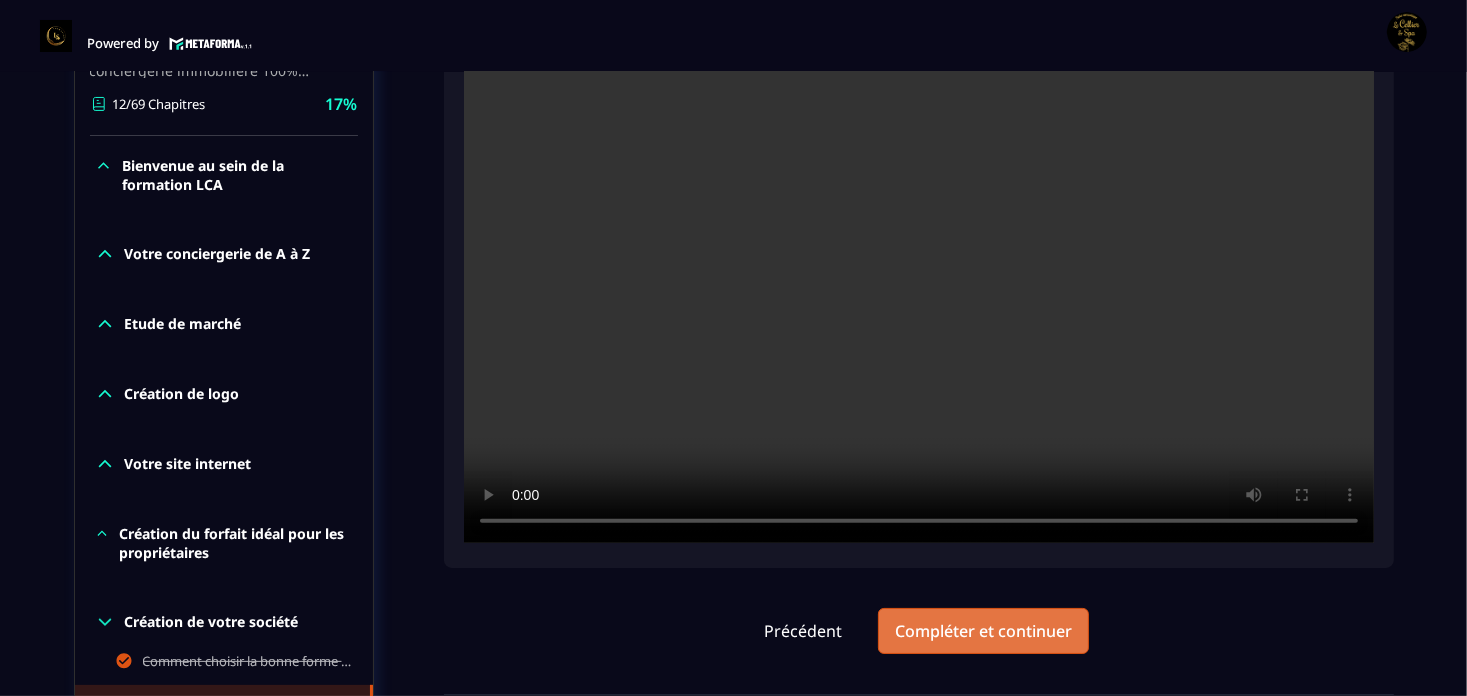click on "Compléter et continuer" at bounding box center (983, 631) 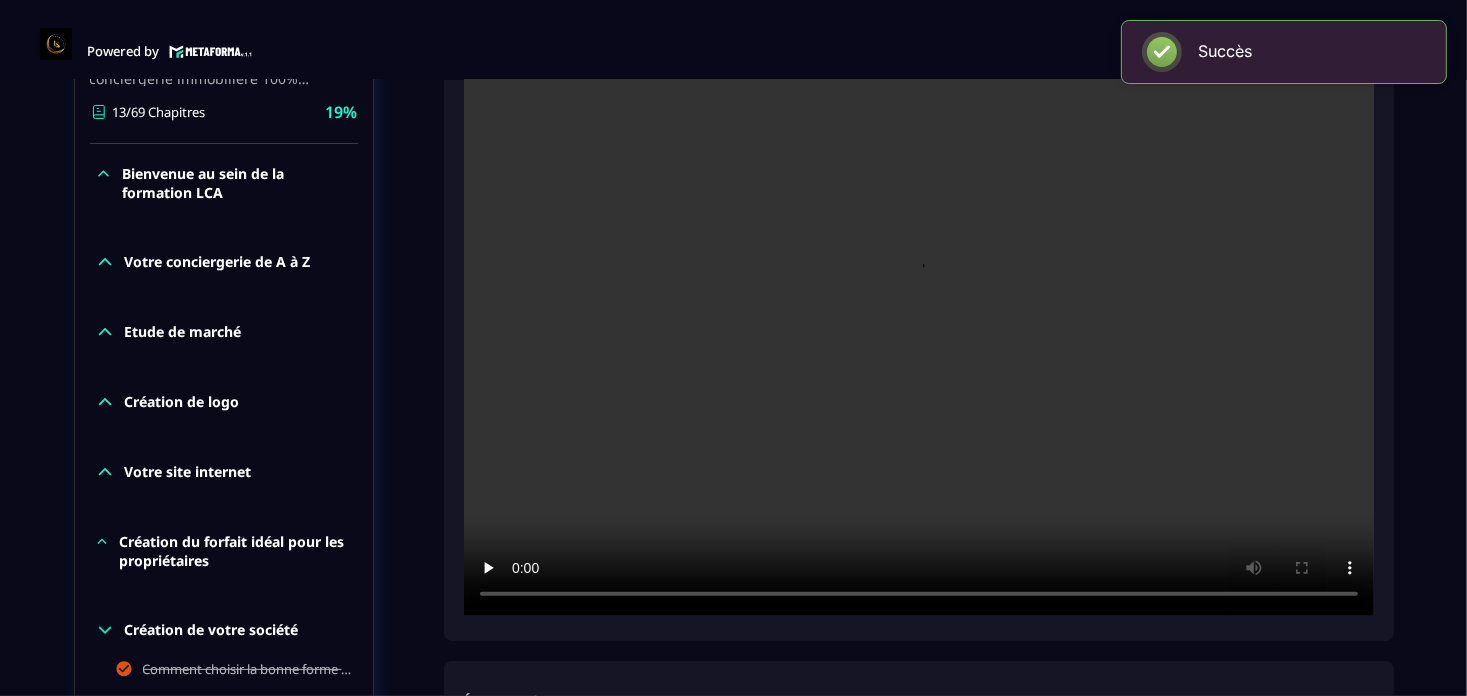 scroll, scrollTop: 8, scrollLeft: 0, axis: vertical 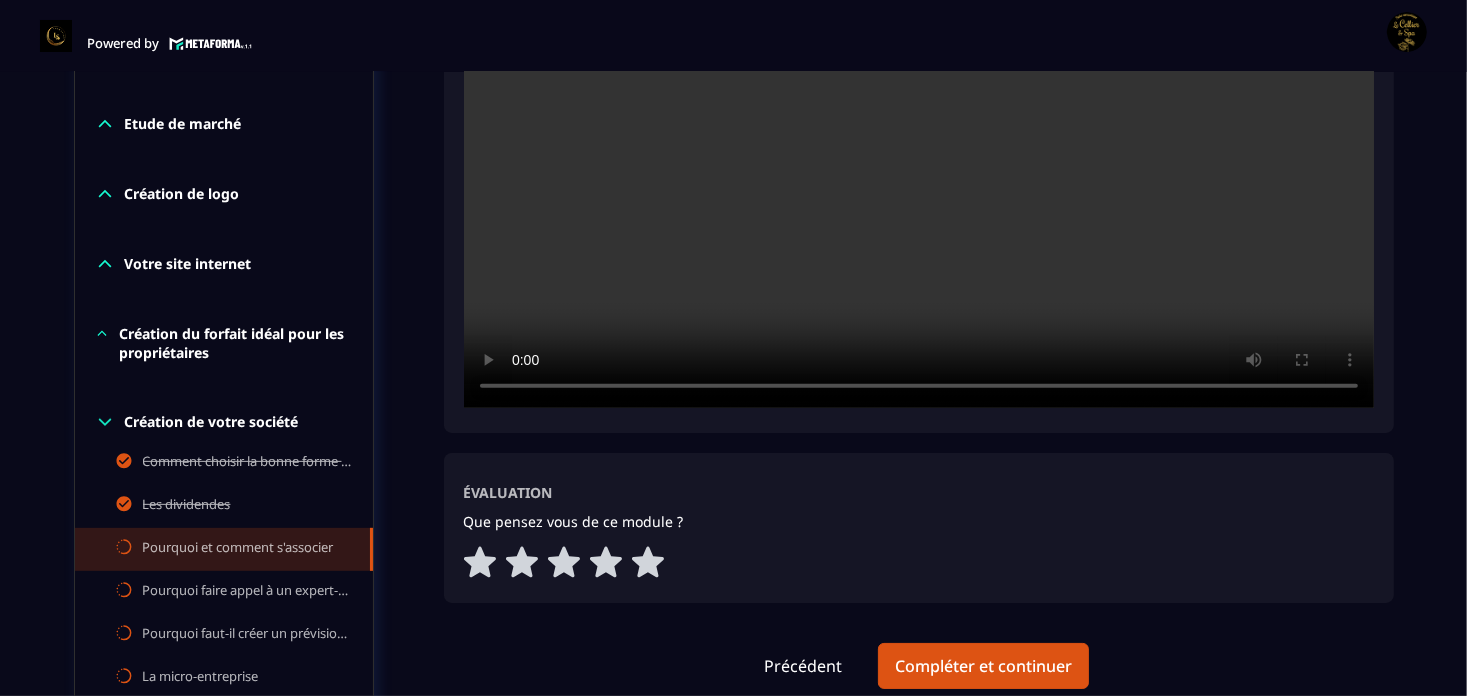click on "Pourquoi et comment s'associer" at bounding box center [238, 549] 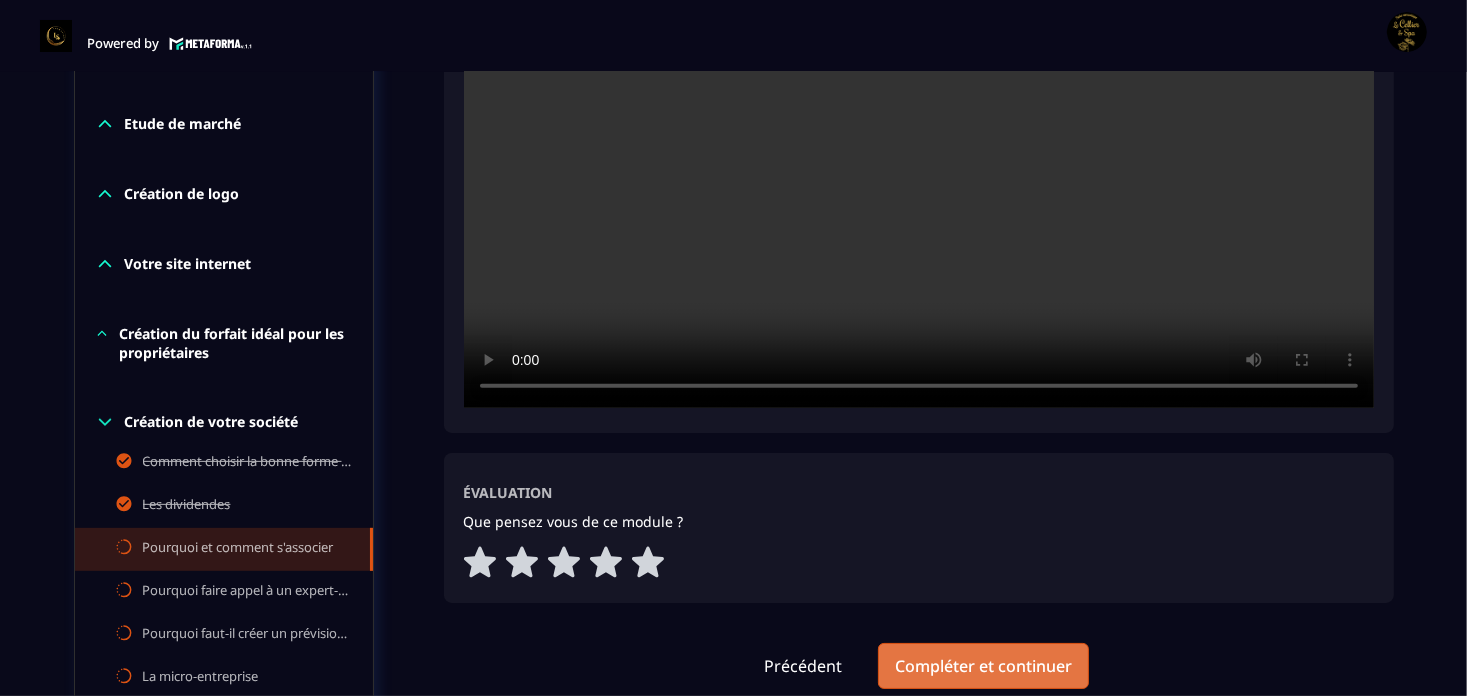 click on "Compléter et continuer" at bounding box center [983, 666] 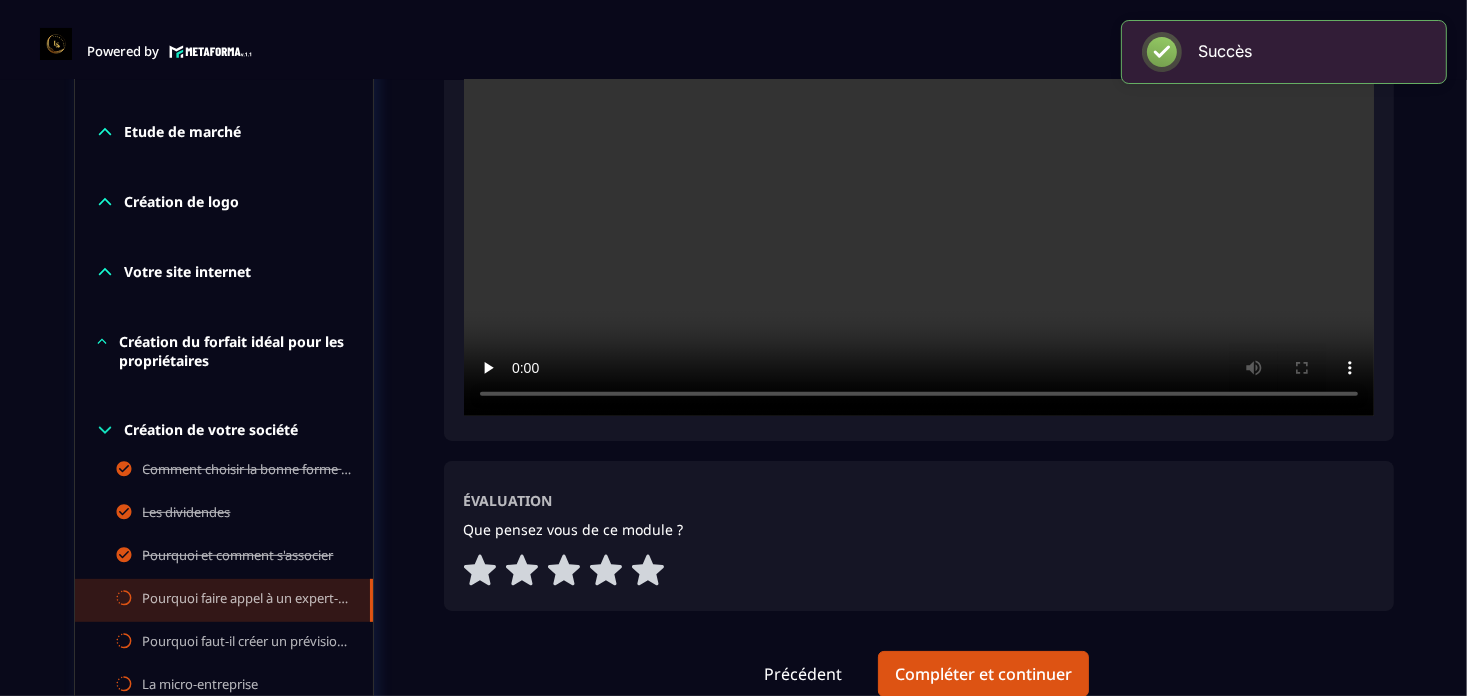 scroll, scrollTop: 8, scrollLeft: 0, axis: vertical 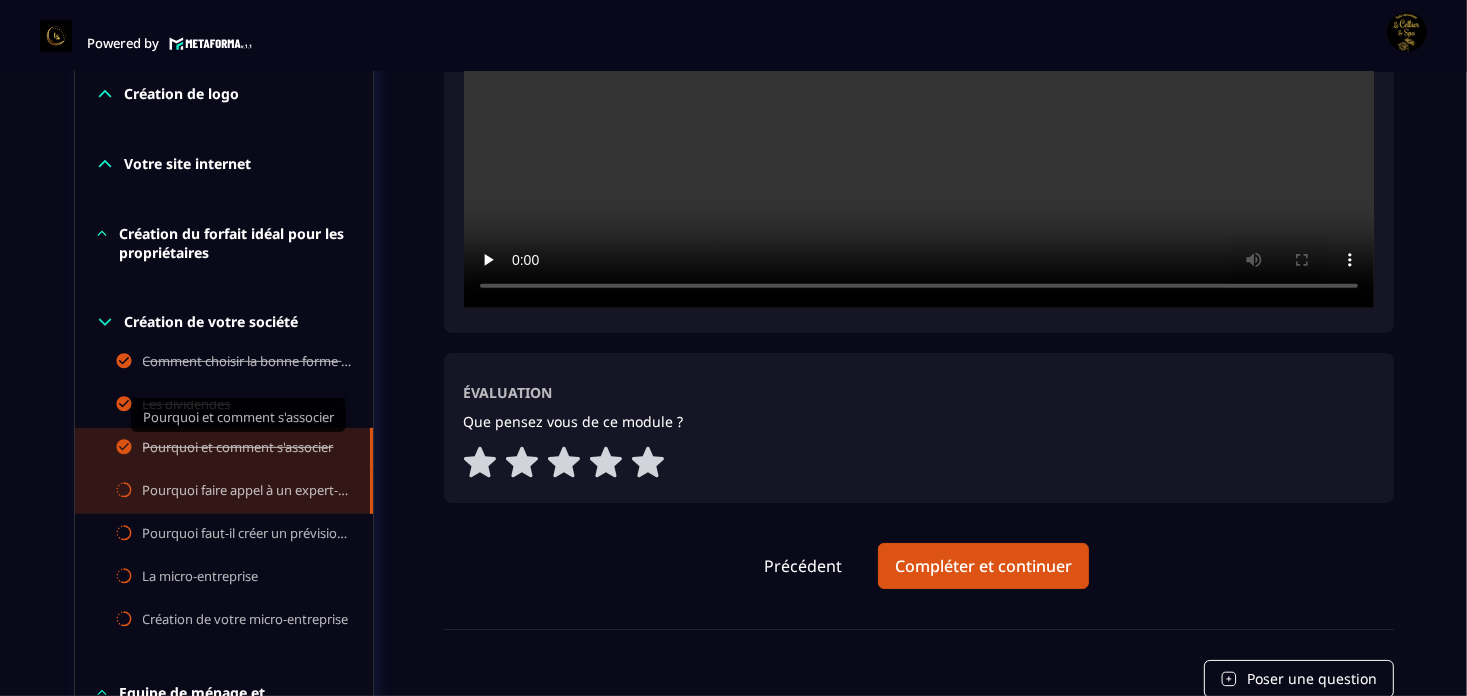 click on "Pourquoi et comment s'associer" at bounding box center [238, 449] 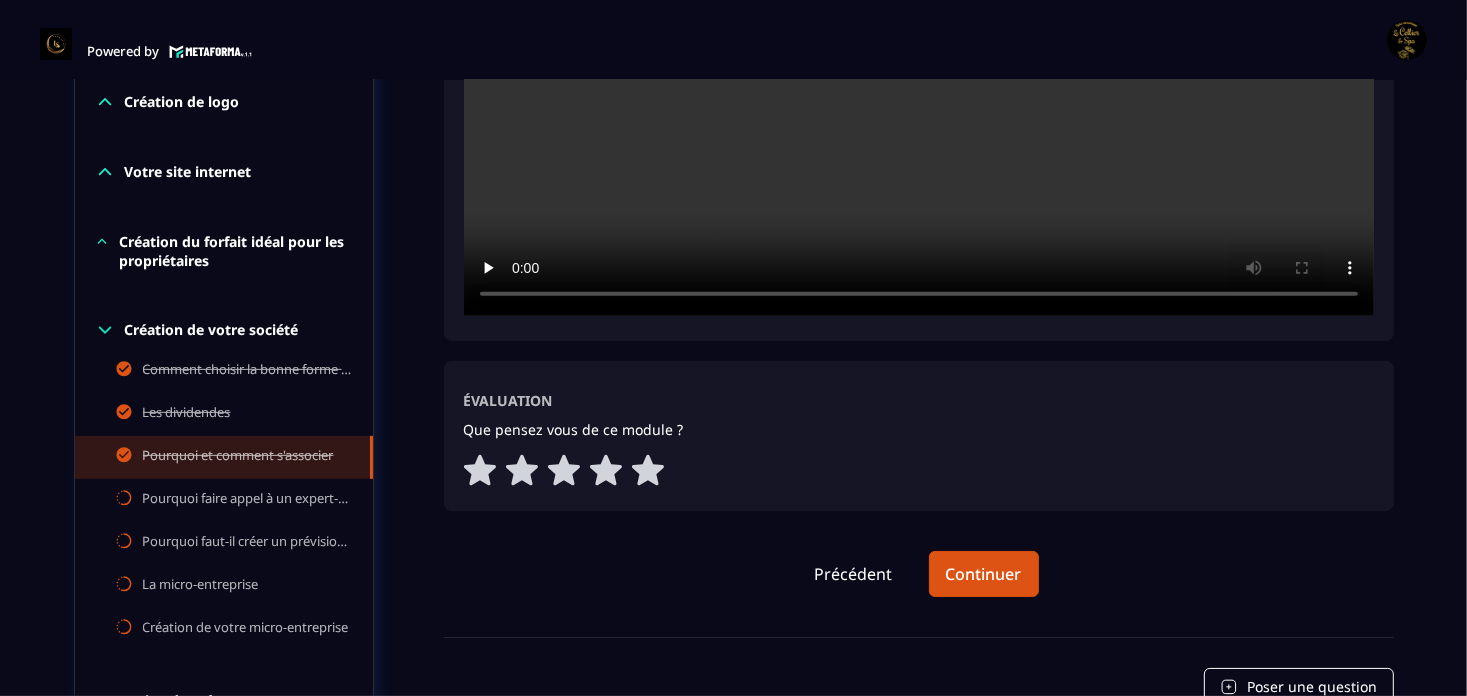 scroll, scrollTop: 8, scrollLeft: 0, axis: vertical 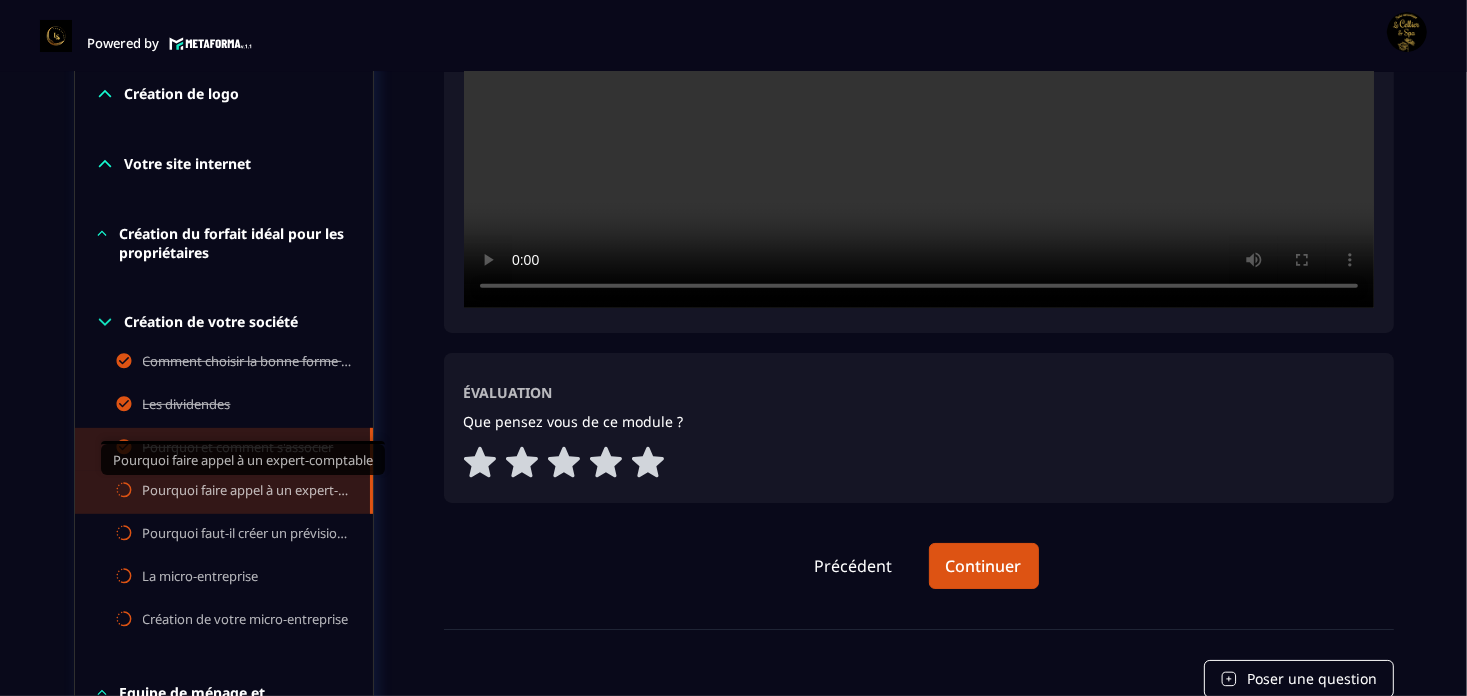 click on "Pourquoi faire appel à un expert-comptable" at bounding box center (246, 492) 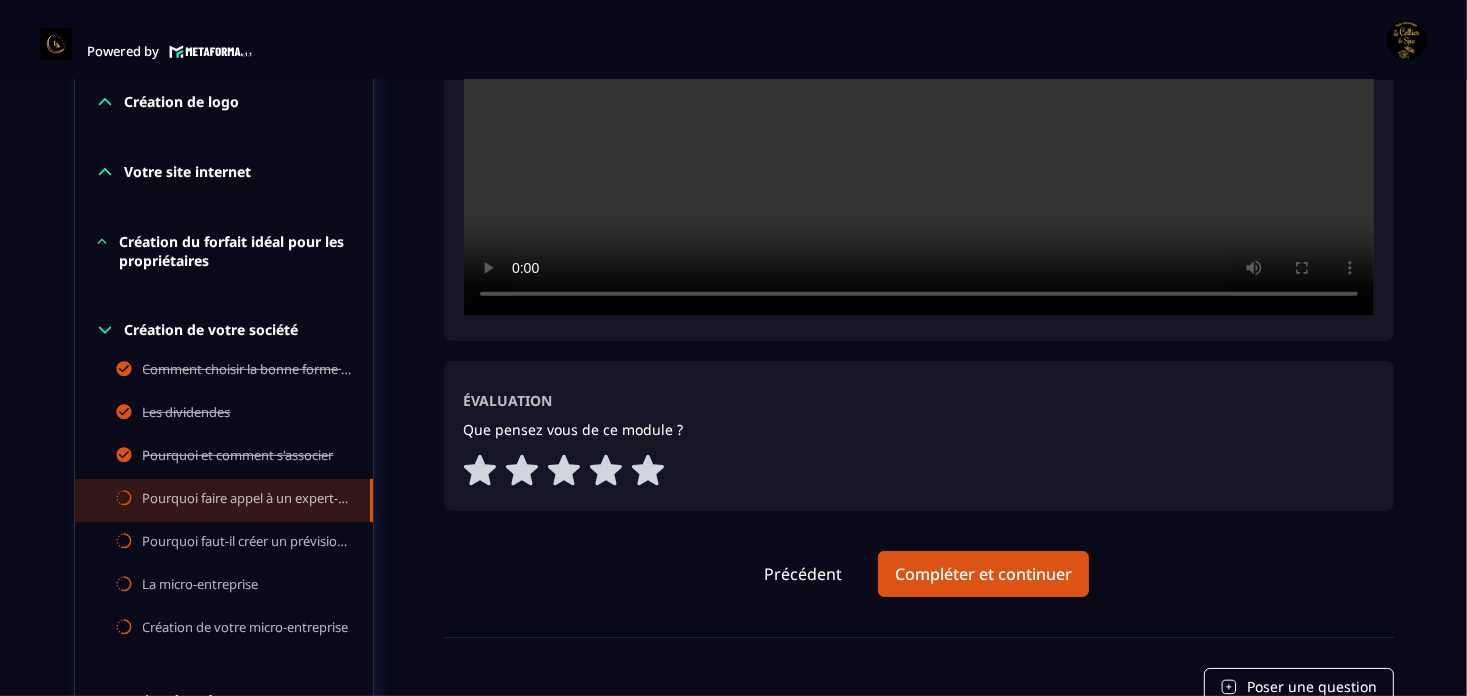 scroll, scrollTop: 8, scrollLeft: 0, axis: vertical 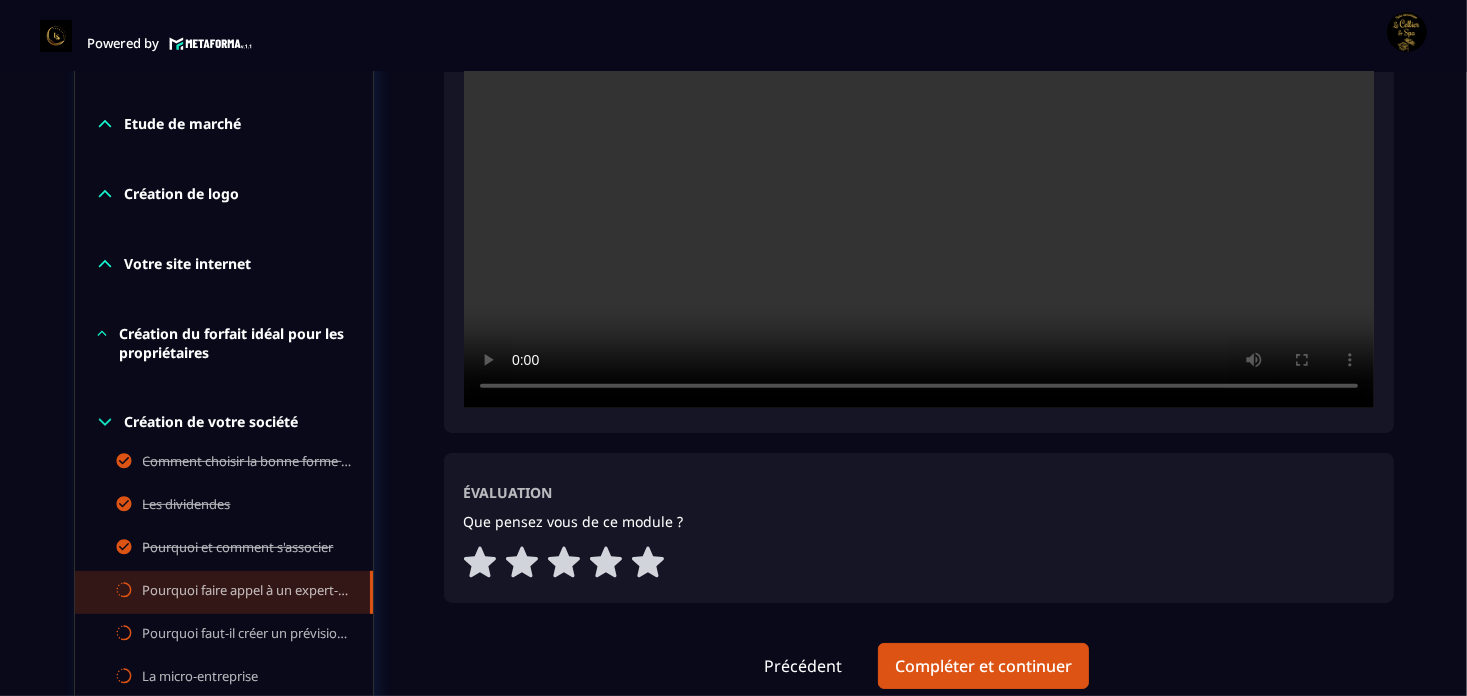 type 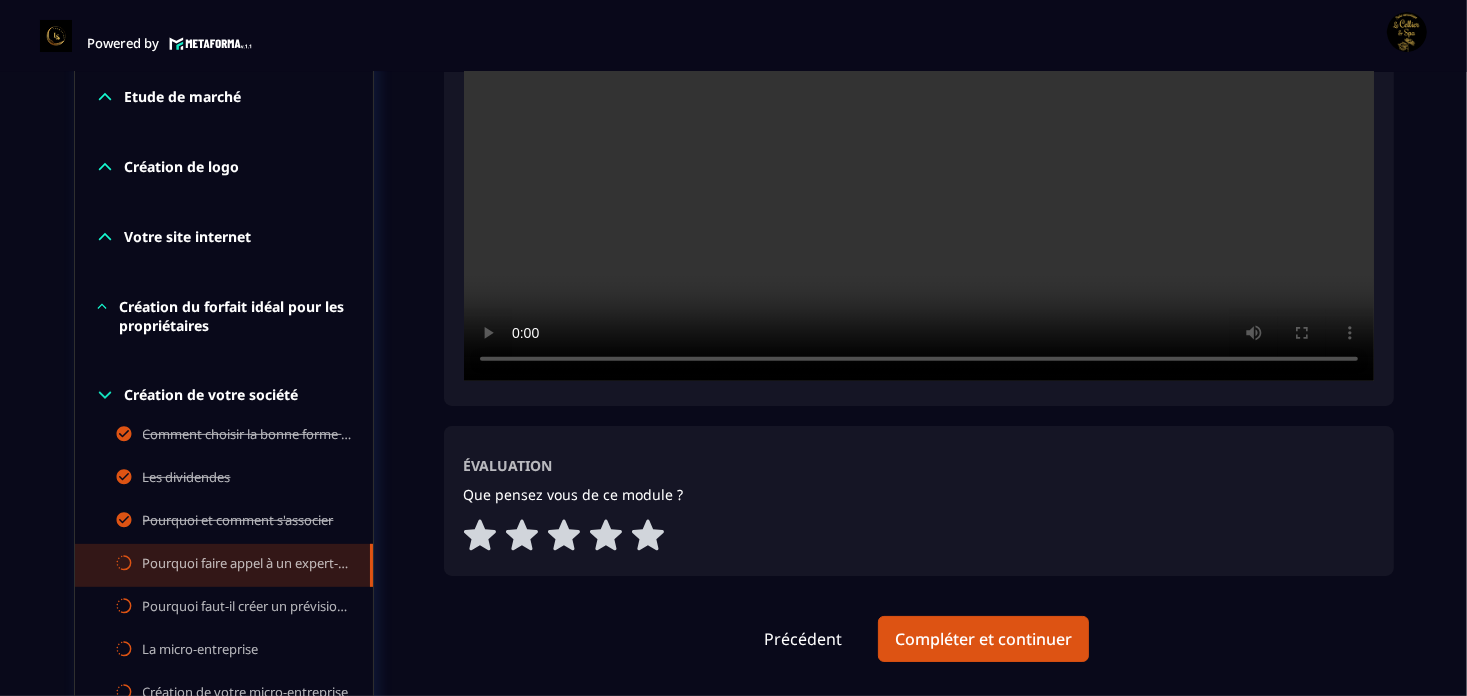 scroll, scrollTop: 910, scrollLeft: 0, axis: vertical 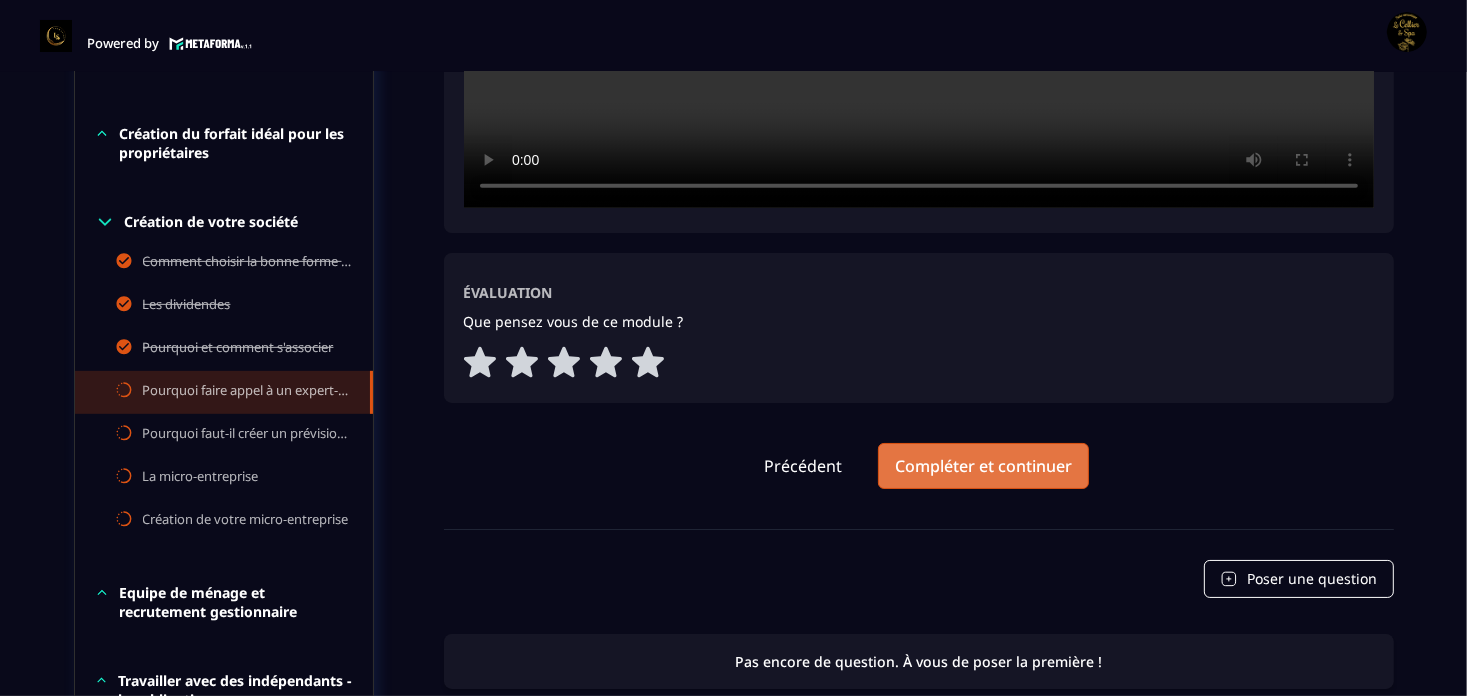 click on "Compléter et continuer" at bounding box center (983, 466) 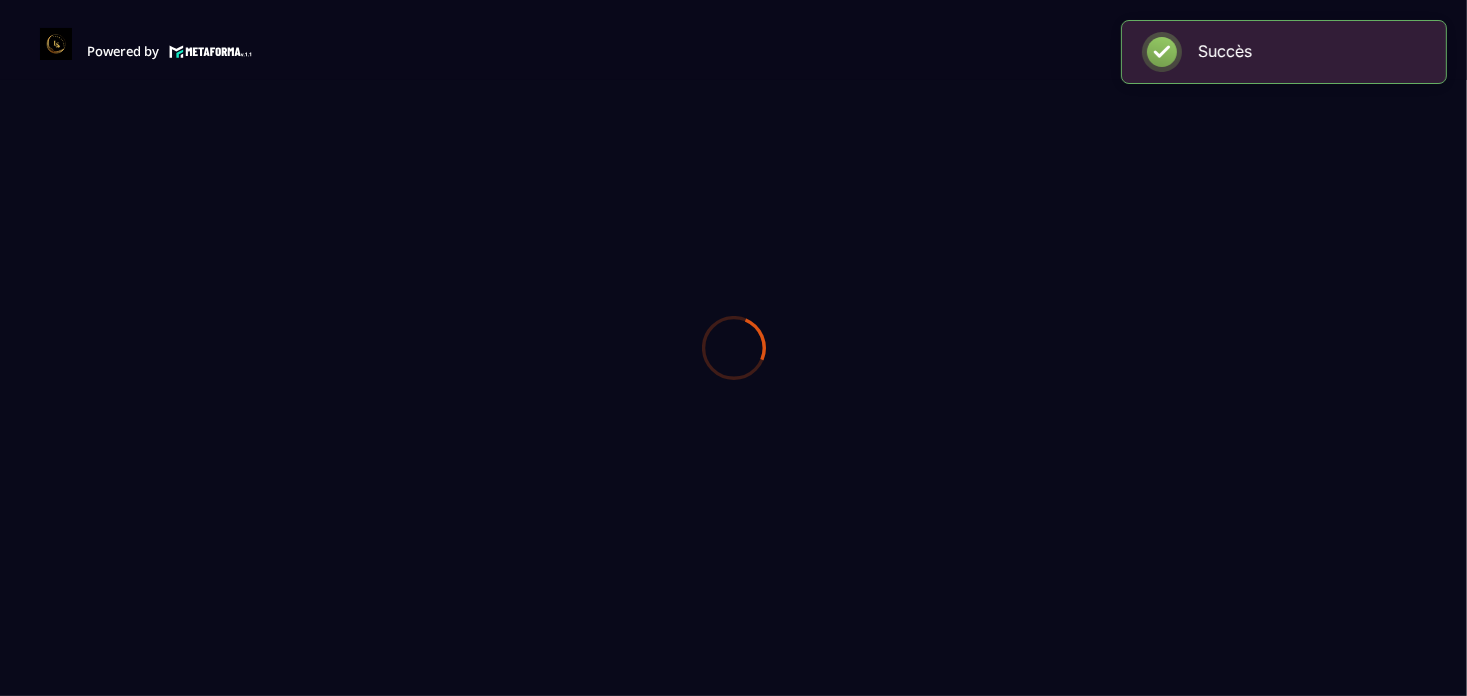 scroll, scrollTop: 0, scrollLeft: 0, axis: both 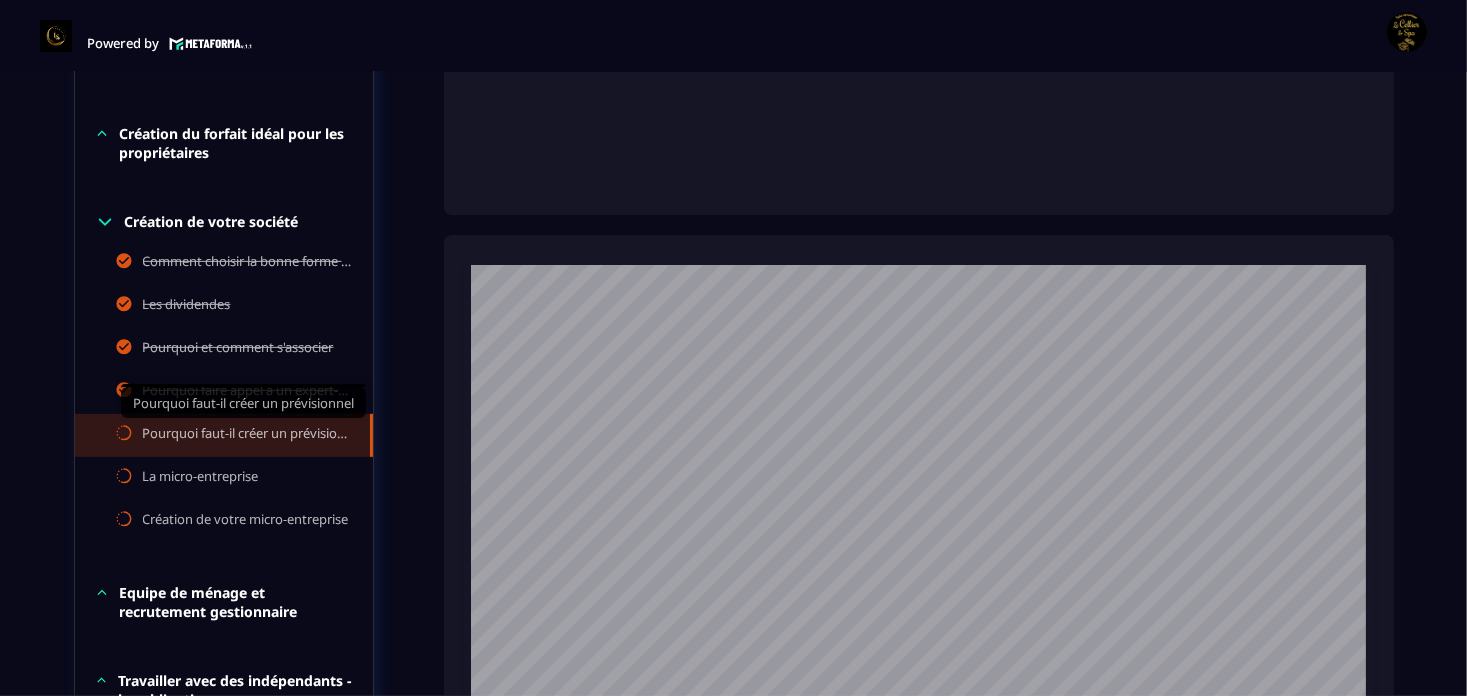 click on "Pourquoi faut-il créer un prévisionnel" at bounding box center [246, 435] 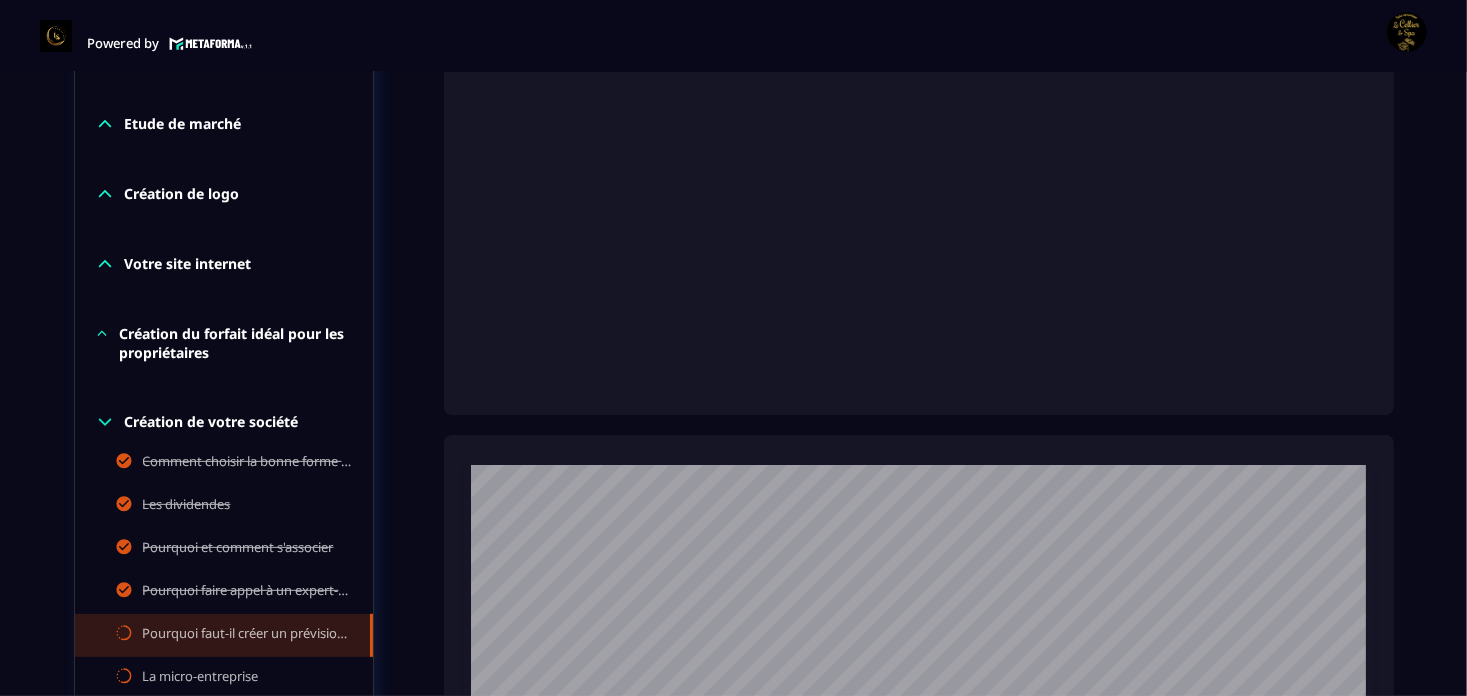 scroll, scrollTop: 1010, scrollLeft: 0, axis: vertical 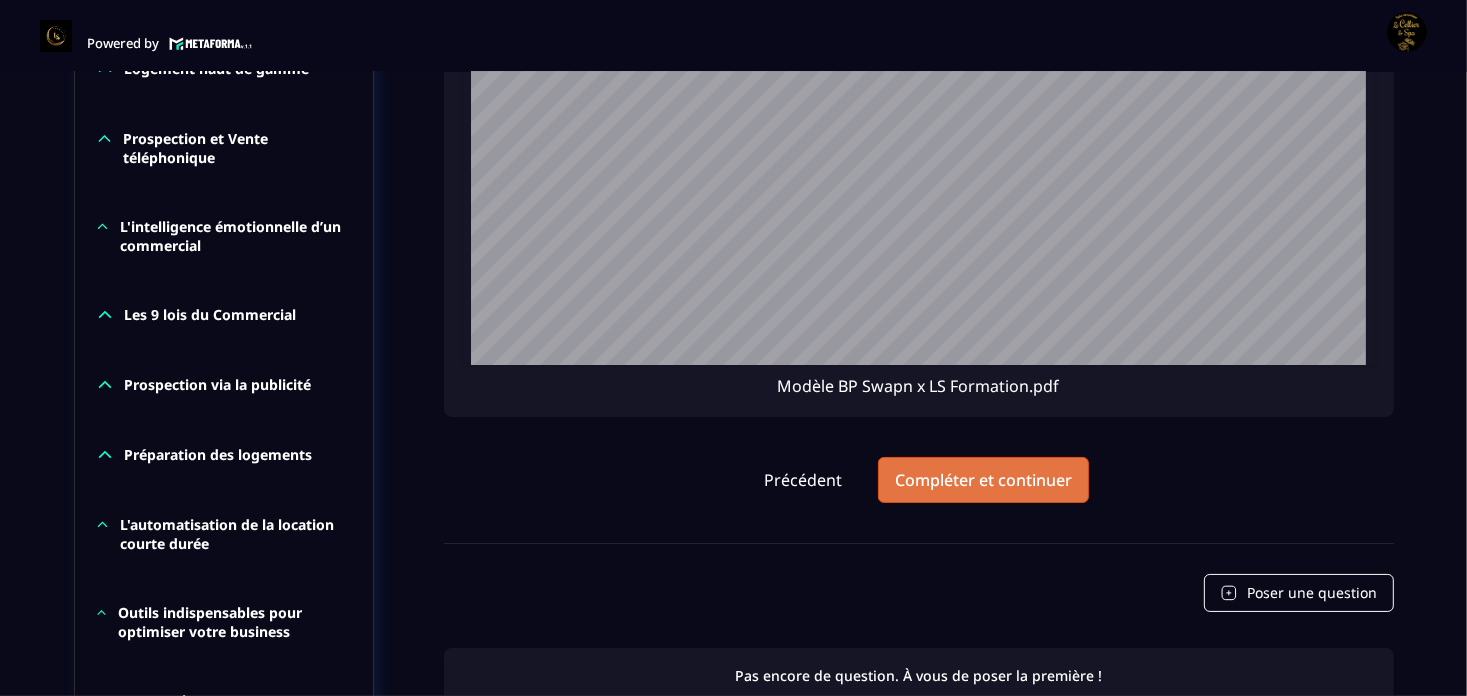 click on "Compléter et continuer" at bounding box center (983, 480) 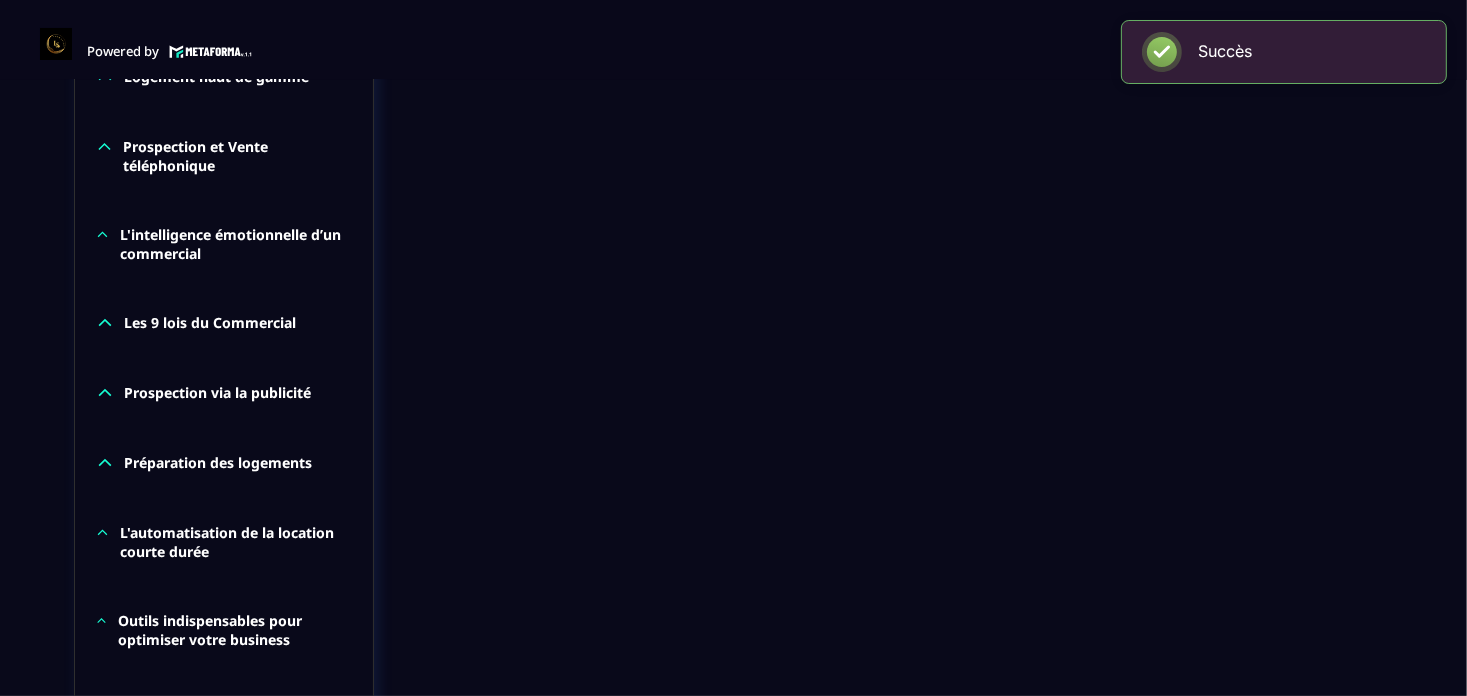 scroll, scrollTop: 8, scrollLeft: 0, axis: vertical 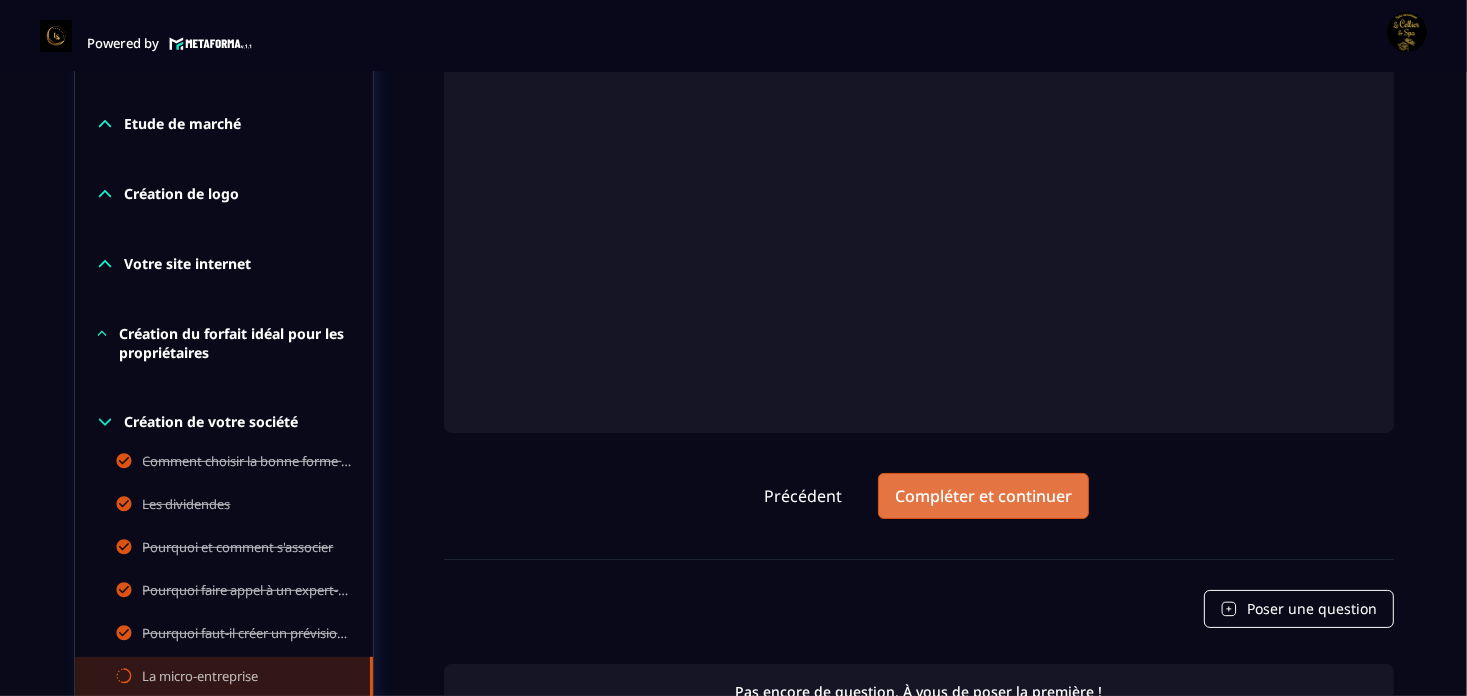 click on "Compléter et continuer" at bounding box center (983, 496) 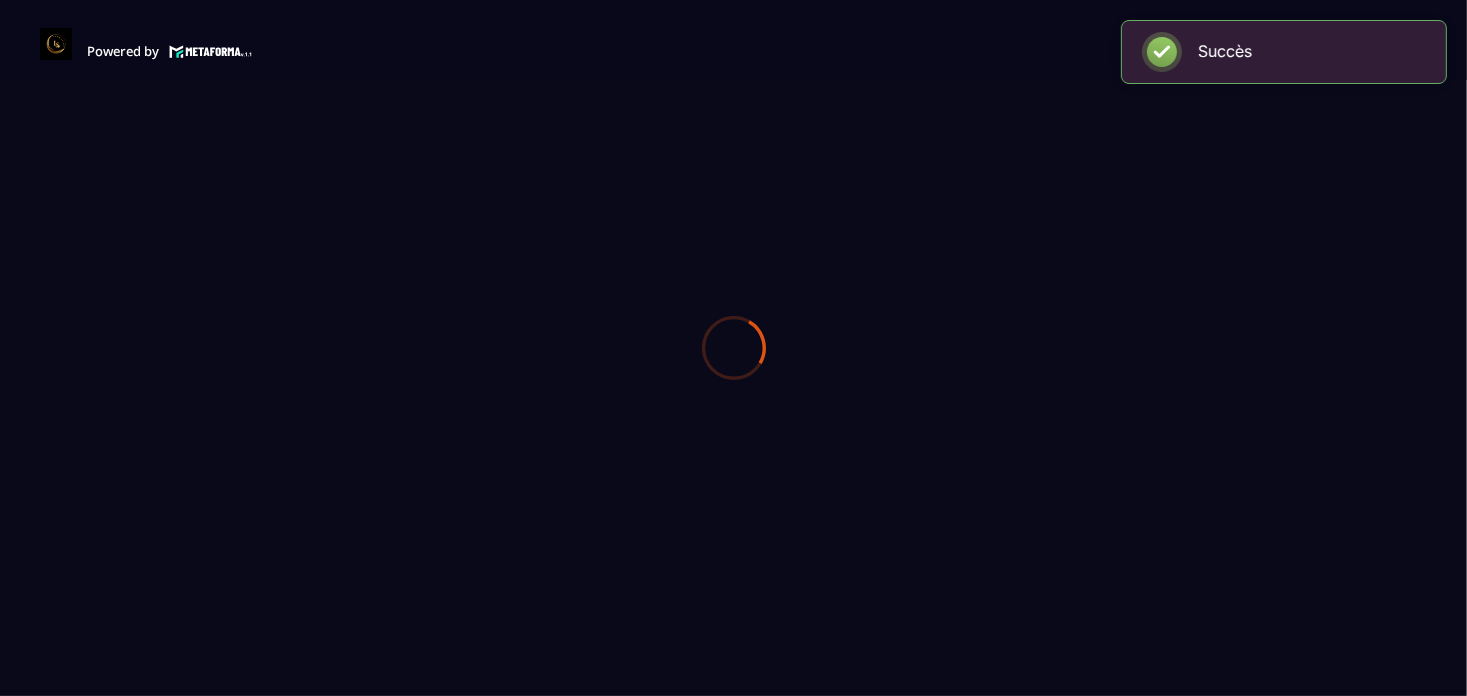 scroll, scrollTop: 0, scrollLeft: 0, axis: both 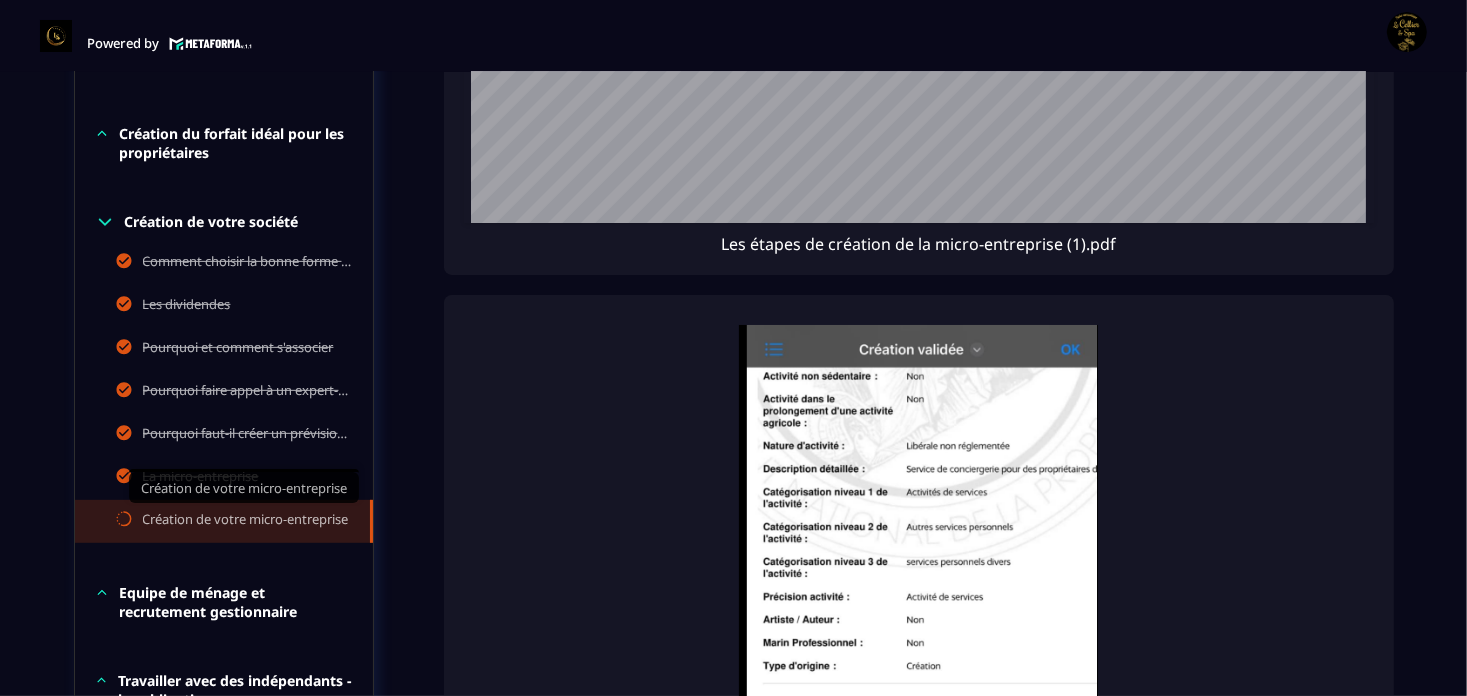 click on "Création de votre micro-entreprise" at bounding box center [246, 521] 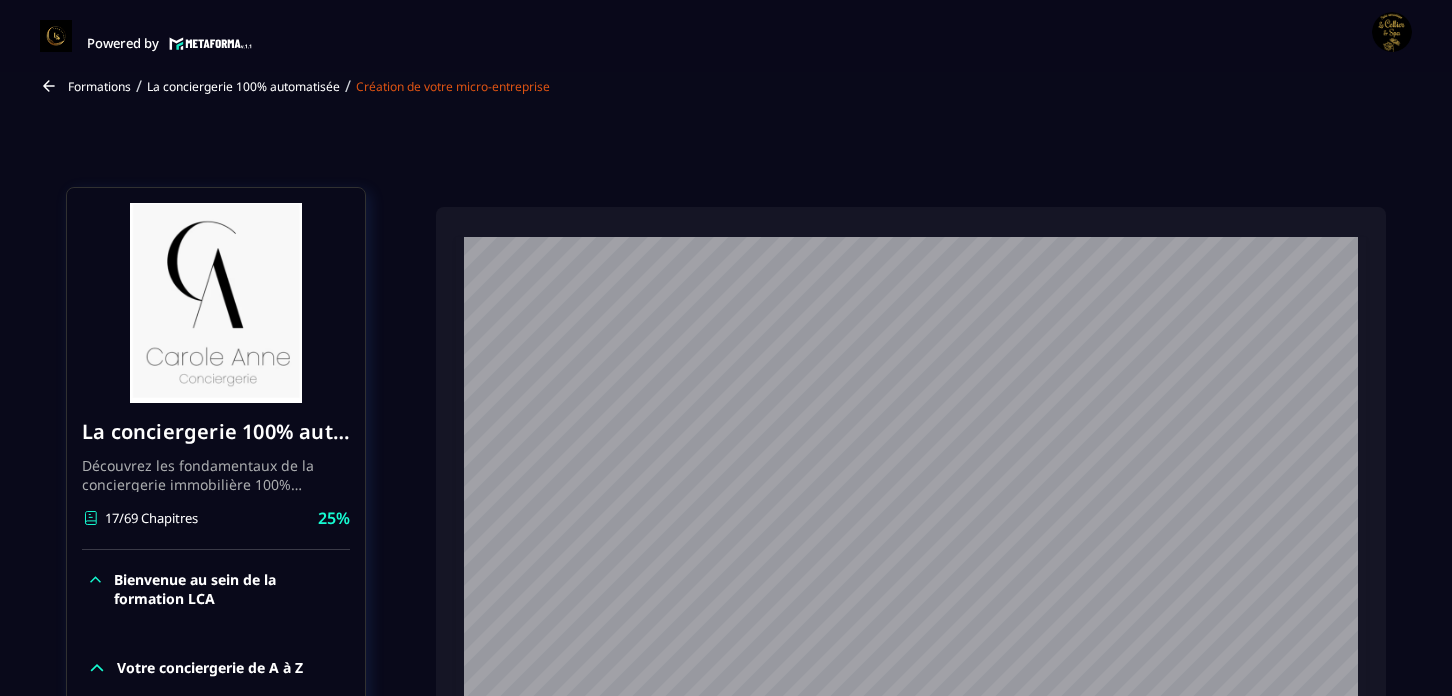 scroll, scrollTop: 0, scrollLeft: 0, axis: both 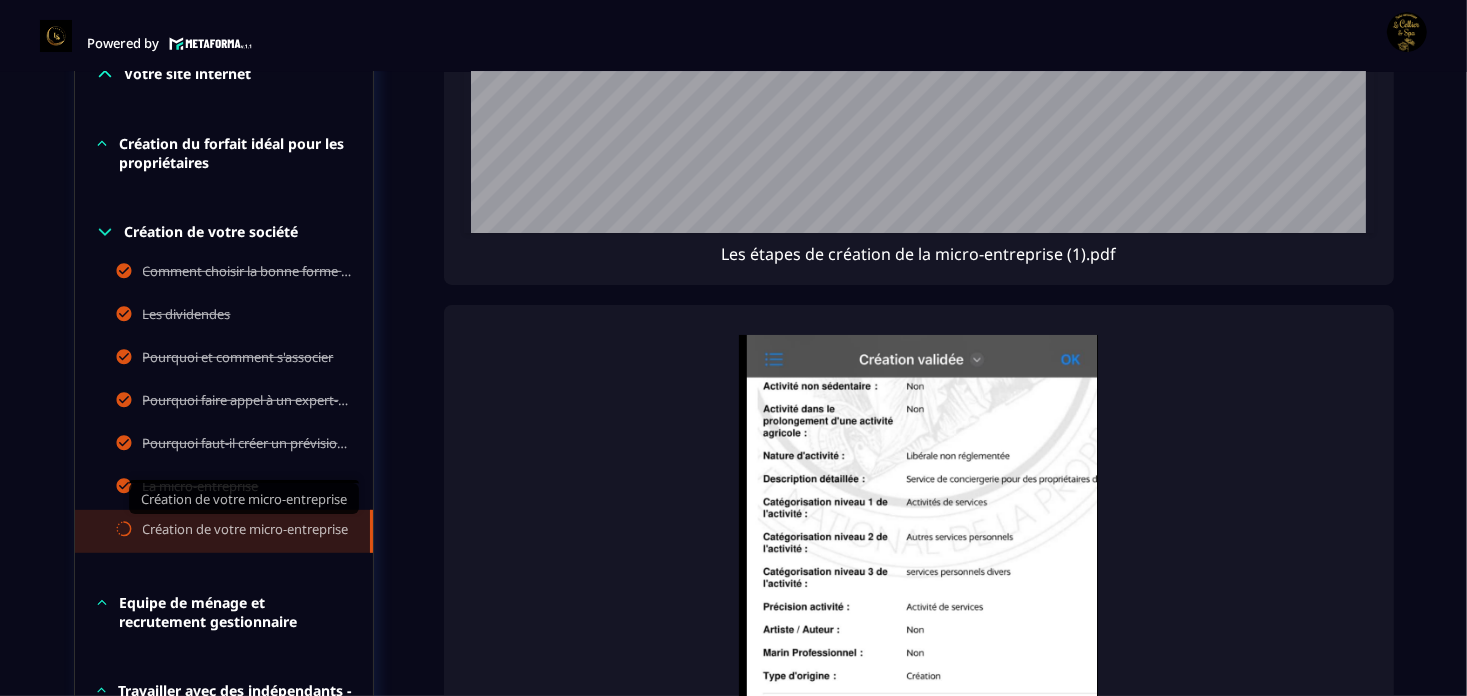 click on "Création de votre micro-entreprise" at bounding box center [246, 531] 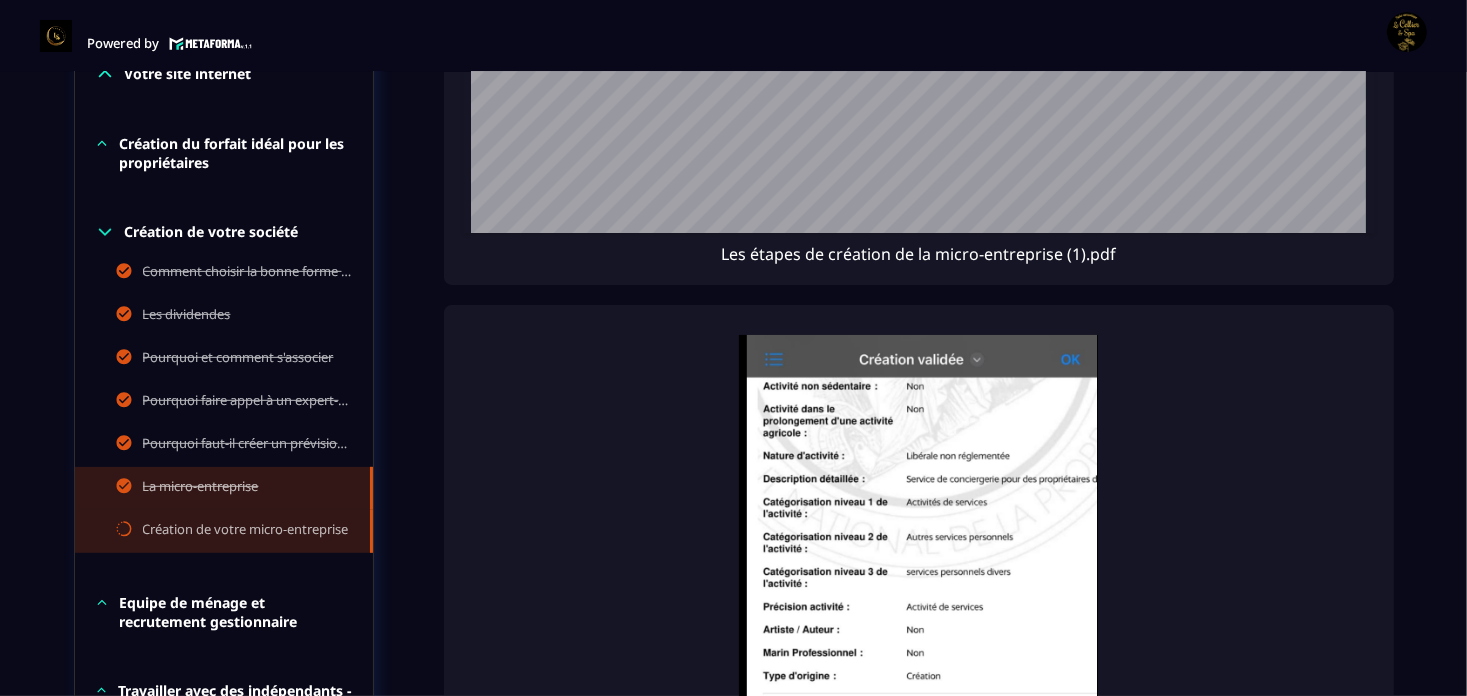 click on "La micro-entreprise" at bounding box center (201, 488) 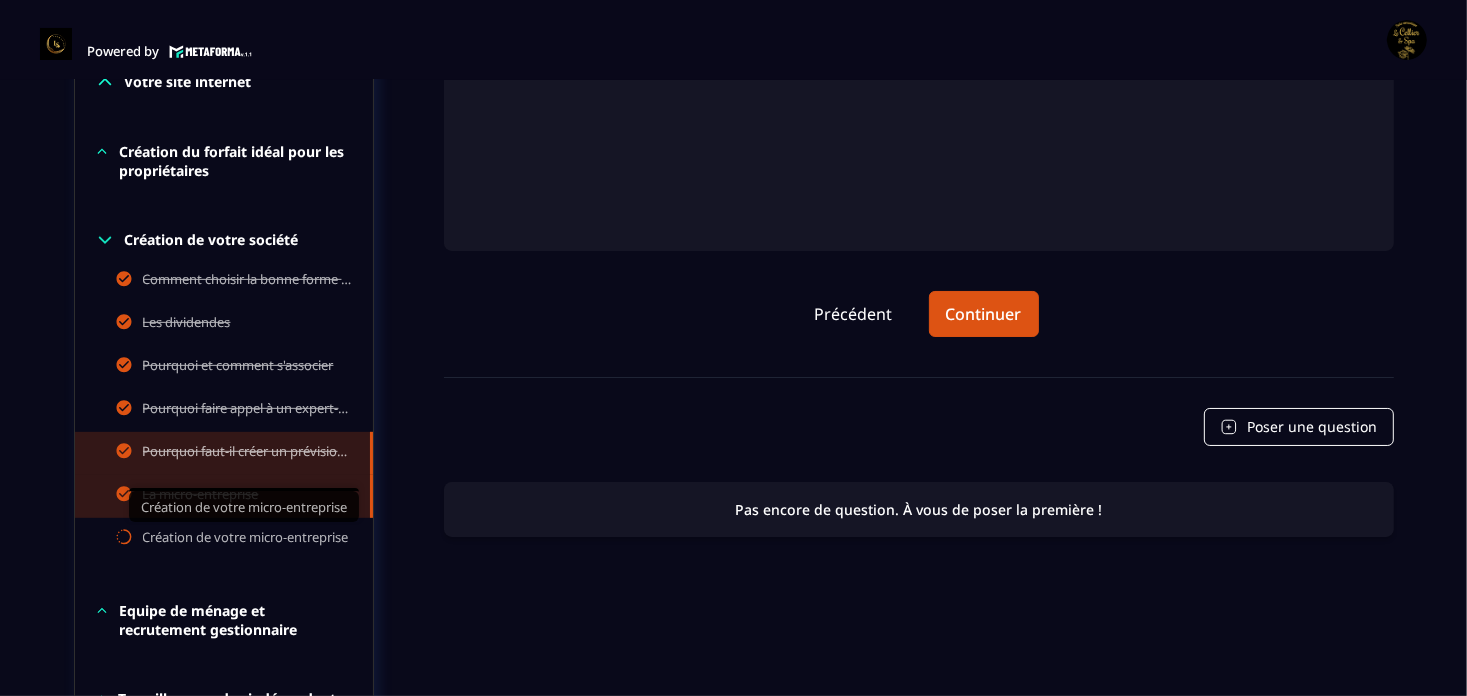 scroll, scrollTop: 8, scrollLeft: 0, axis: vertical 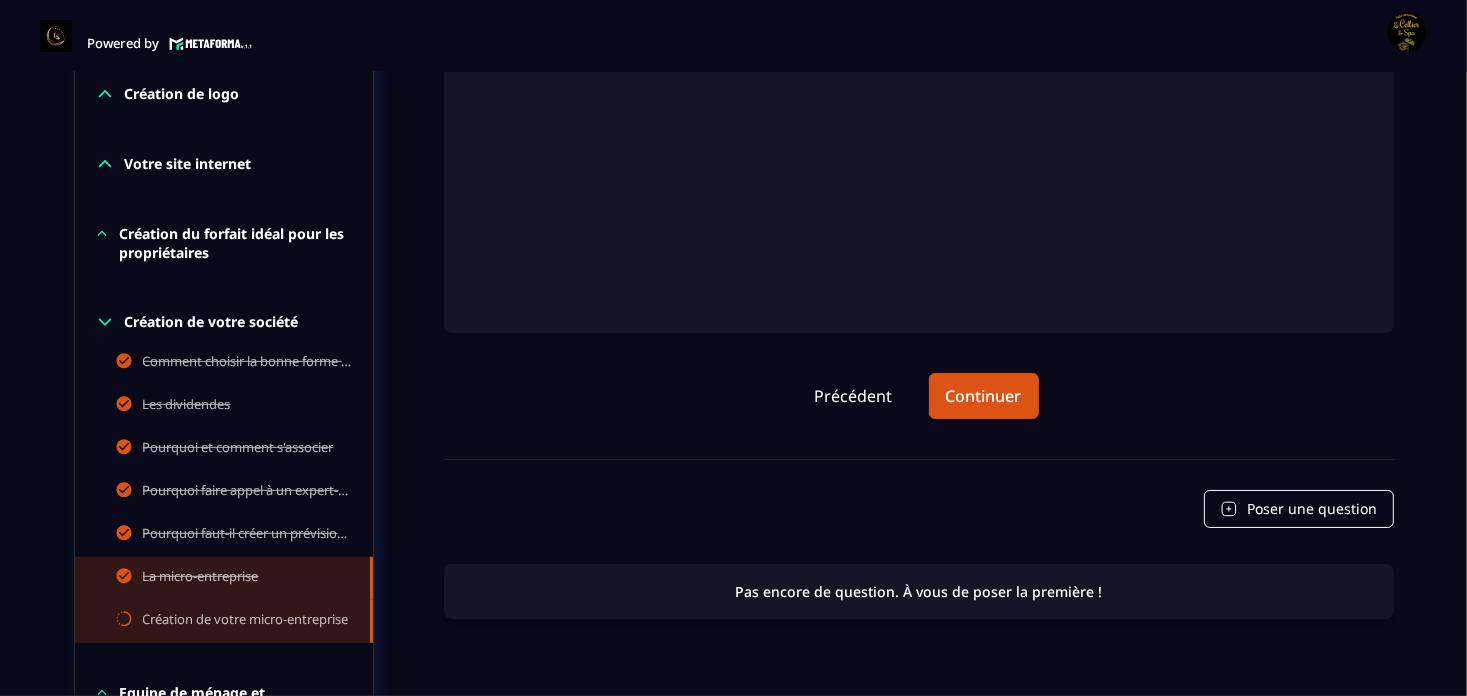 click on "Création de votre micro-entreprise" 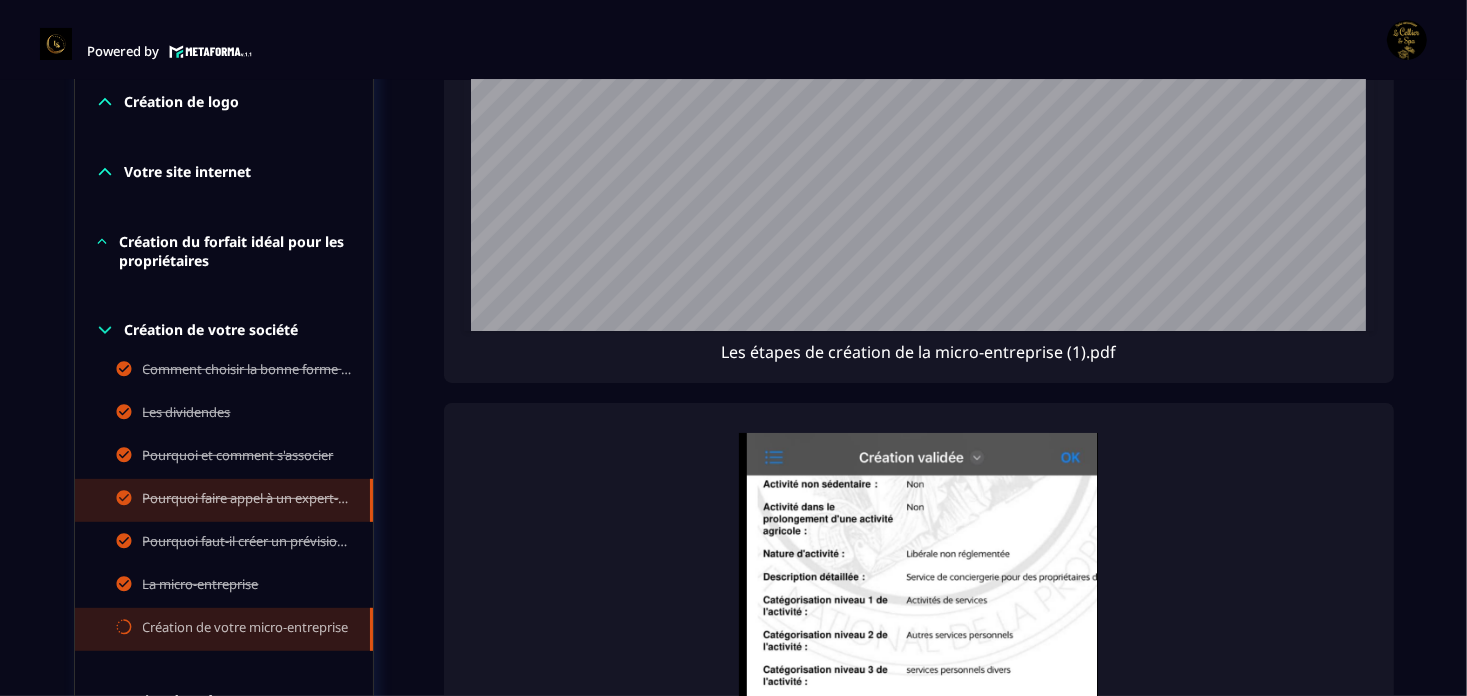 scroll, scrollTop: 8, scrollLeft: 0, axis: vertical 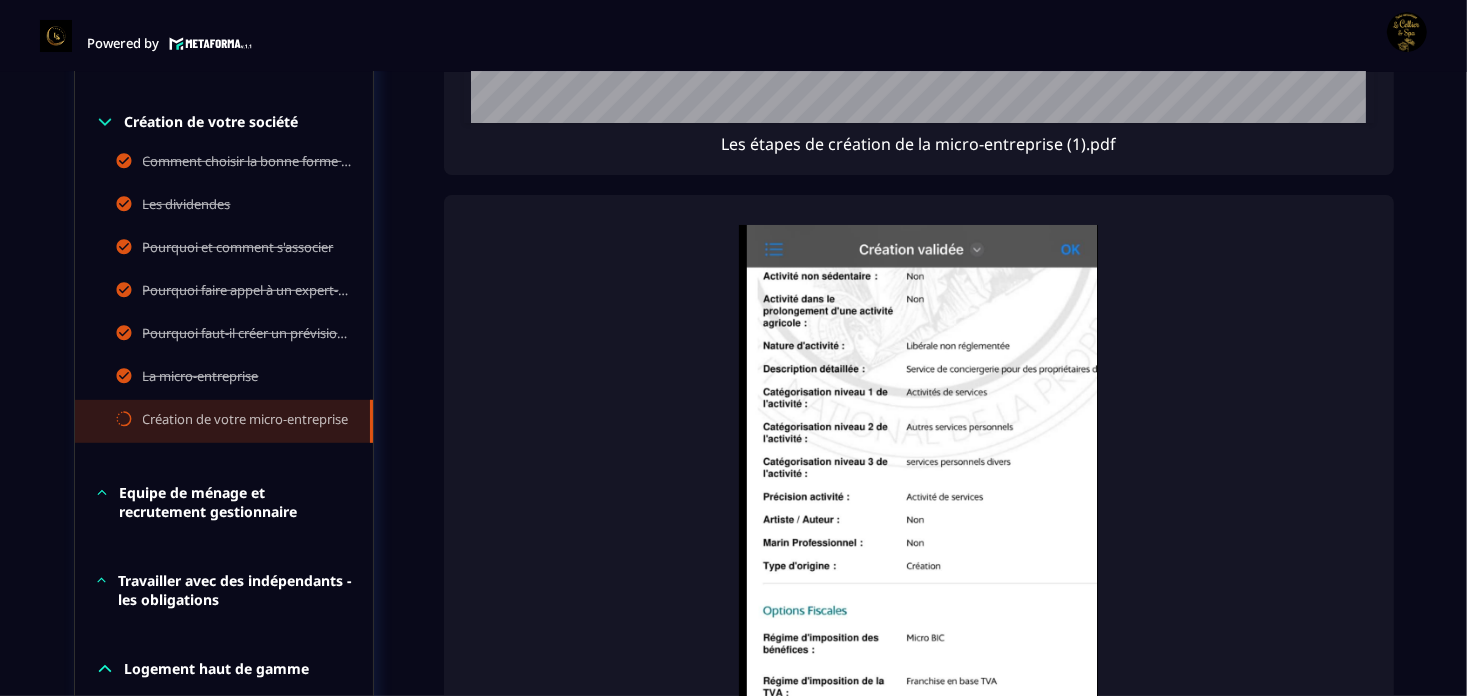 click on "Equipe de ménage et recrutement gestionnaire" at bounding box center [224, 502] 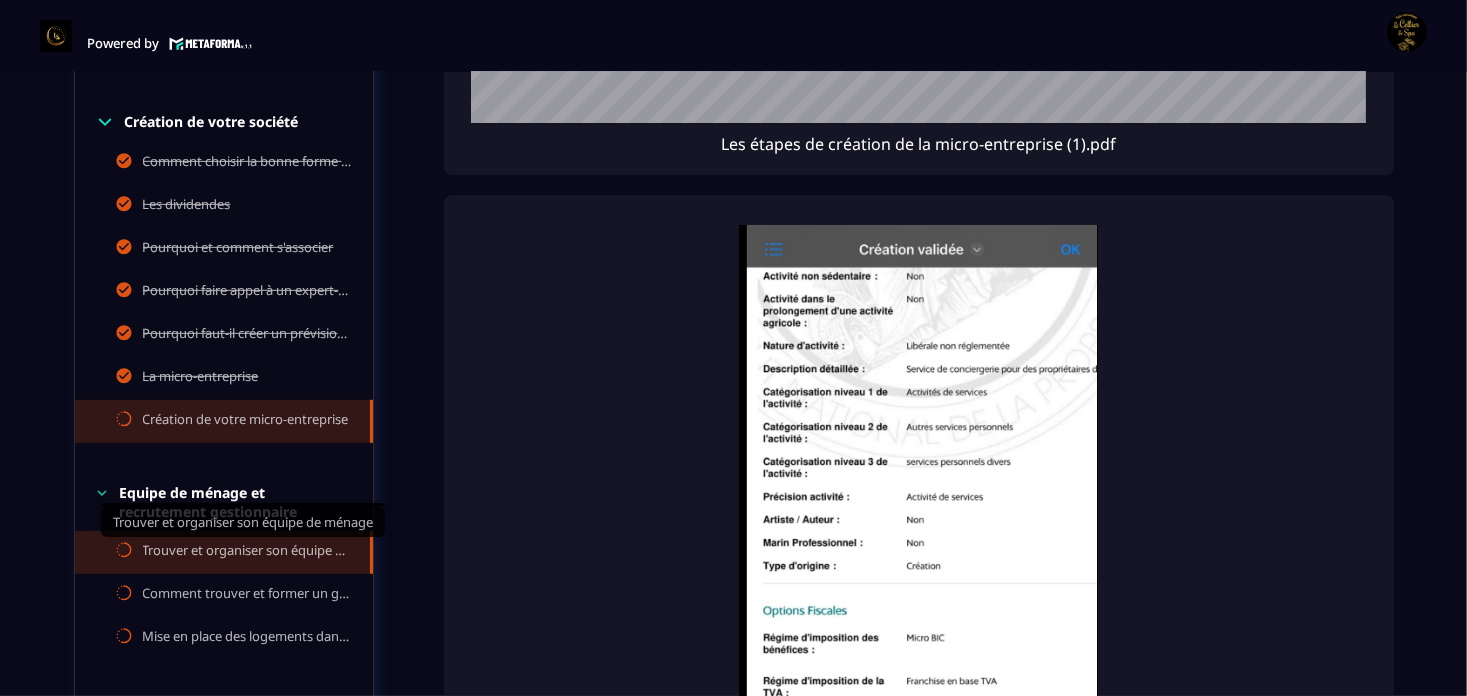 click on "Trouver et organiser son équipe de ménage" at bounding box center [246, 552] 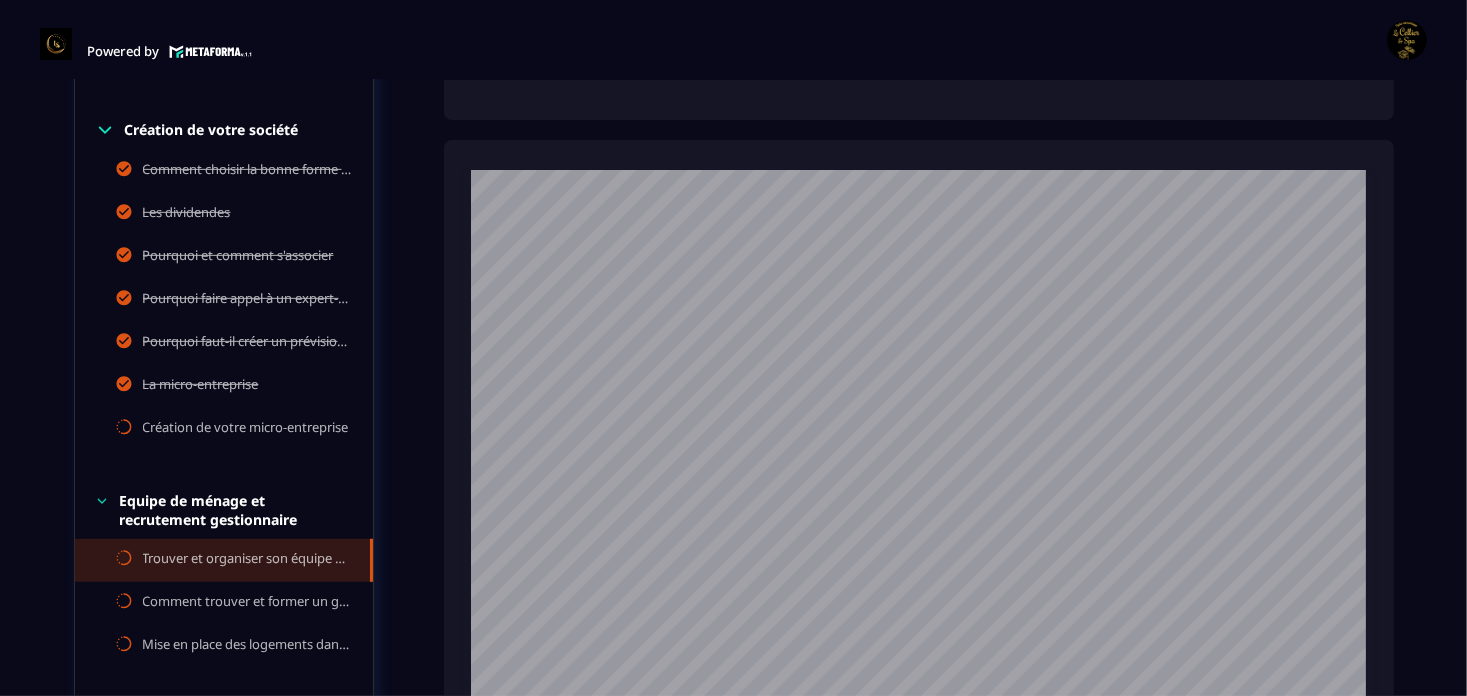 scroll, scrollTop: 686, scrollLeft: 0, axis: vertical 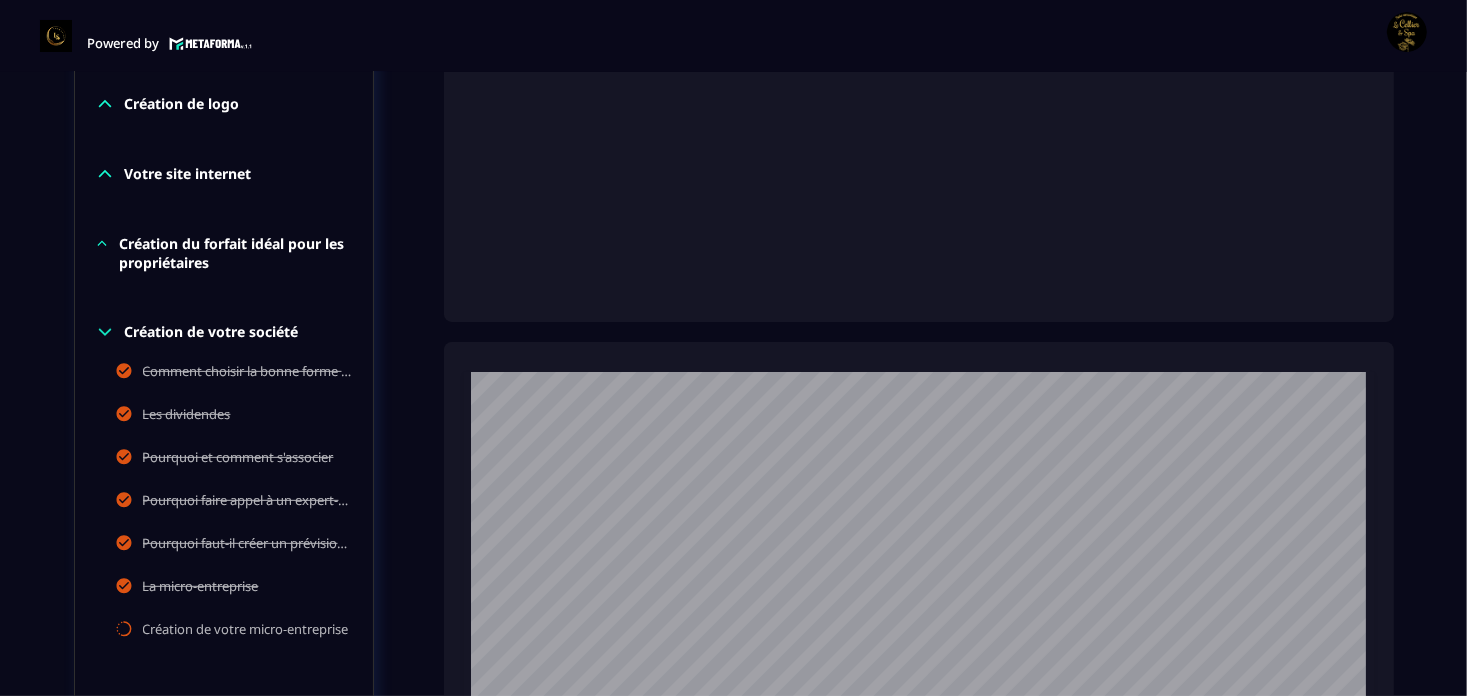 click 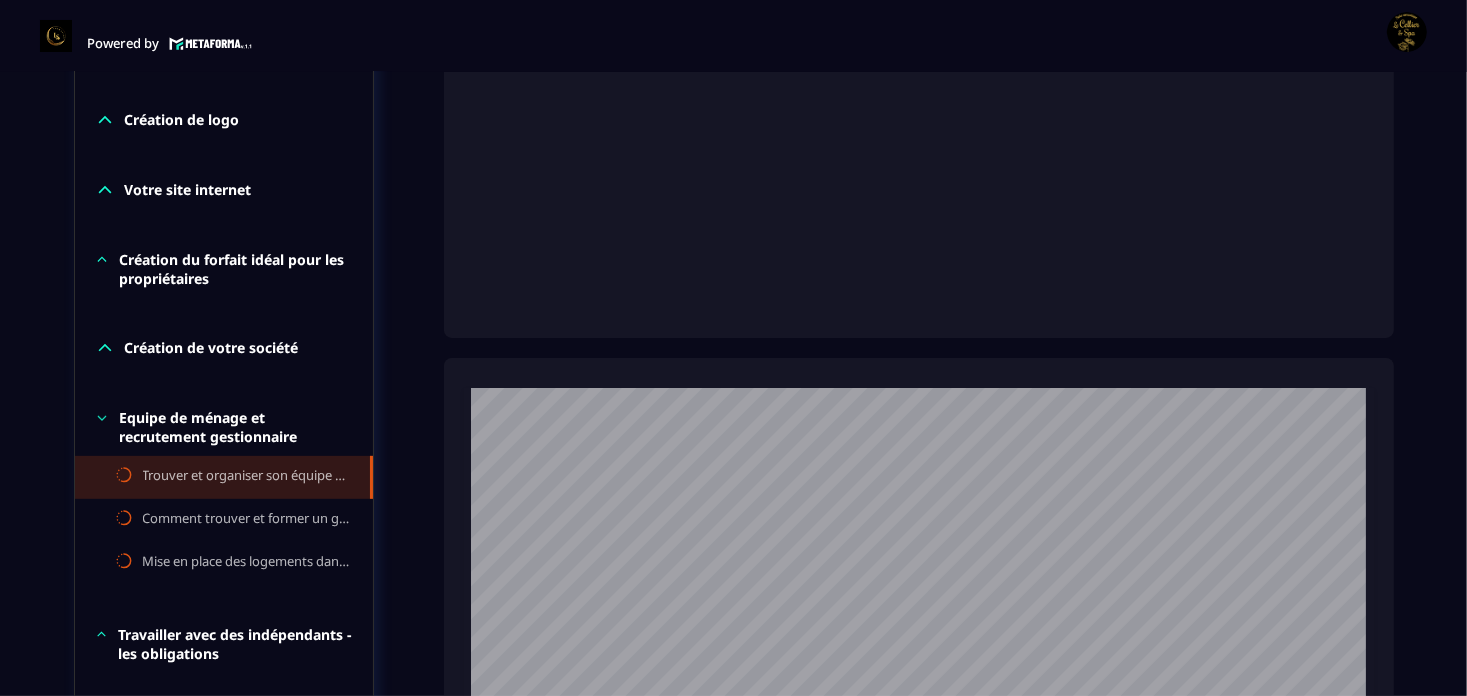 scroll, scrollTop: 800, scrollLeft: 0, axis: vertical 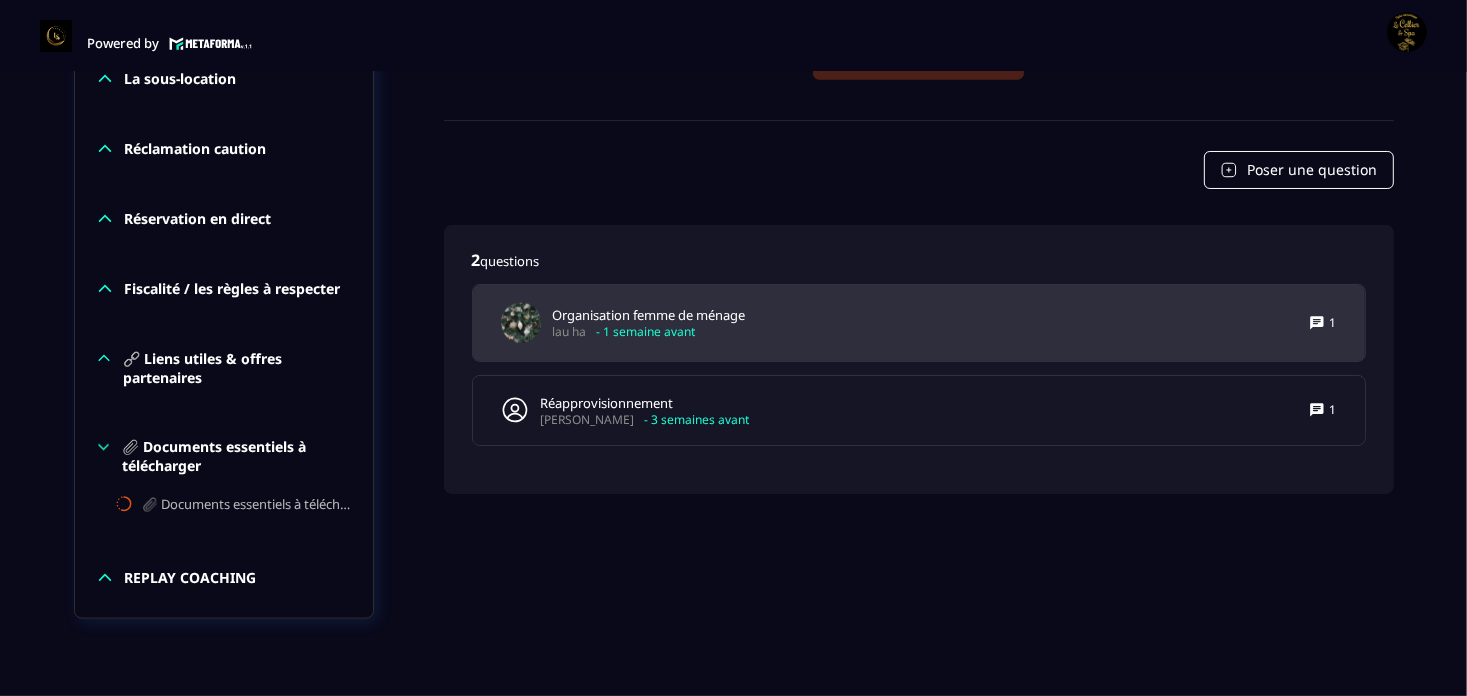 click on "Organisation femme de ménage" at bounding box center [649, 315] 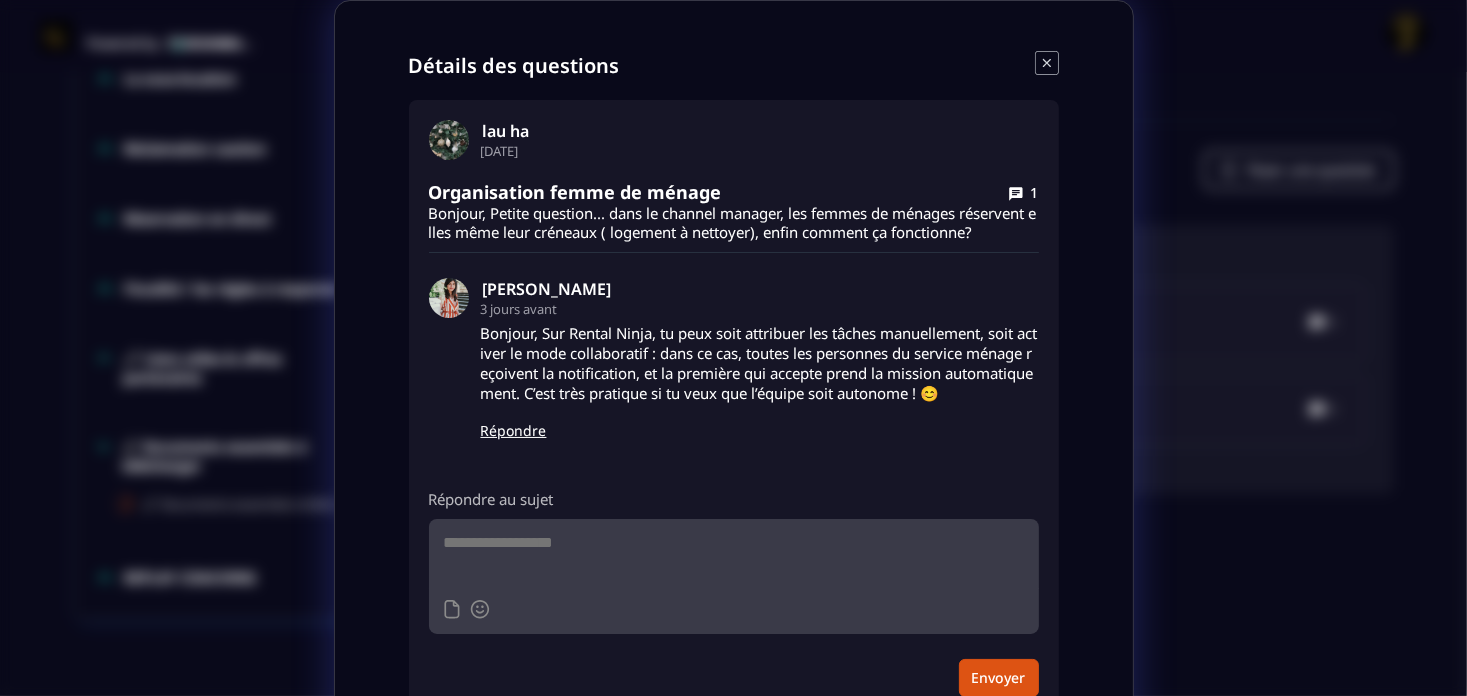 click 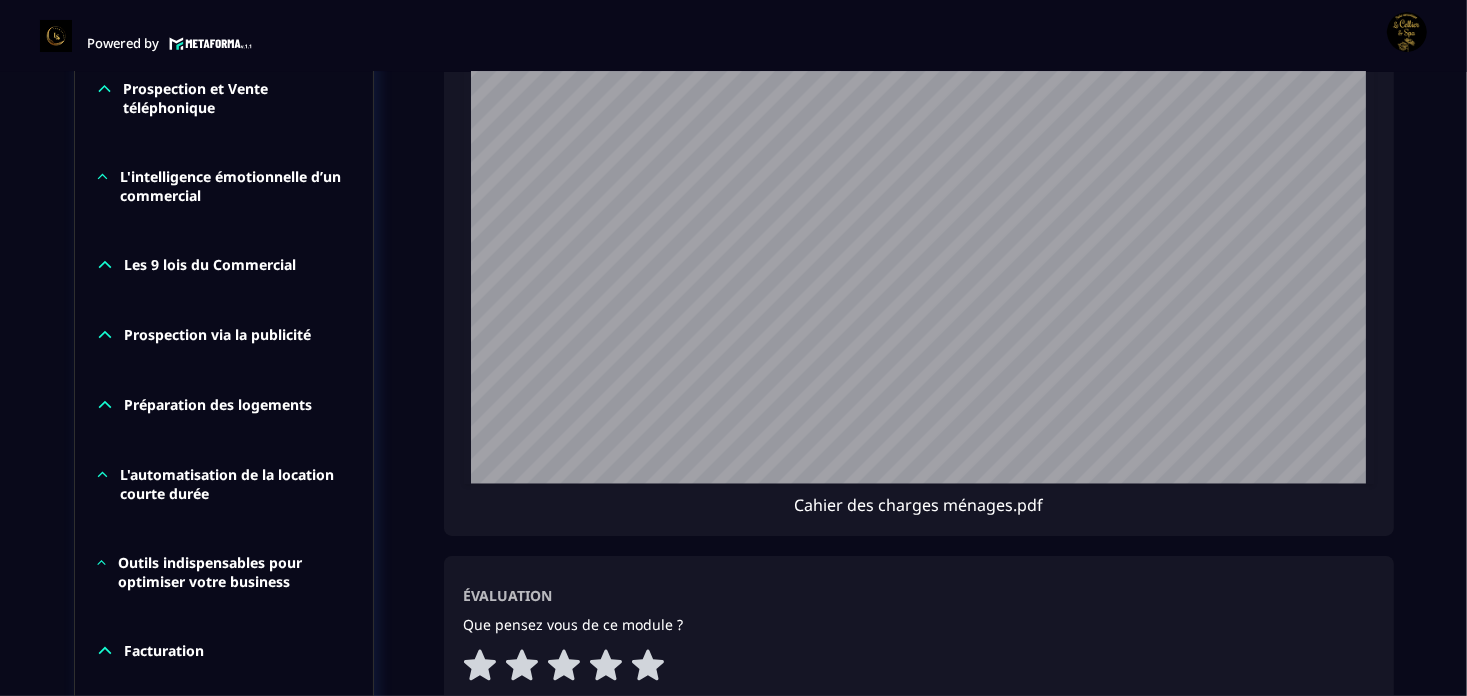 scroll, scrollTop: 1300, scrollLeft: 0, axis: vertical 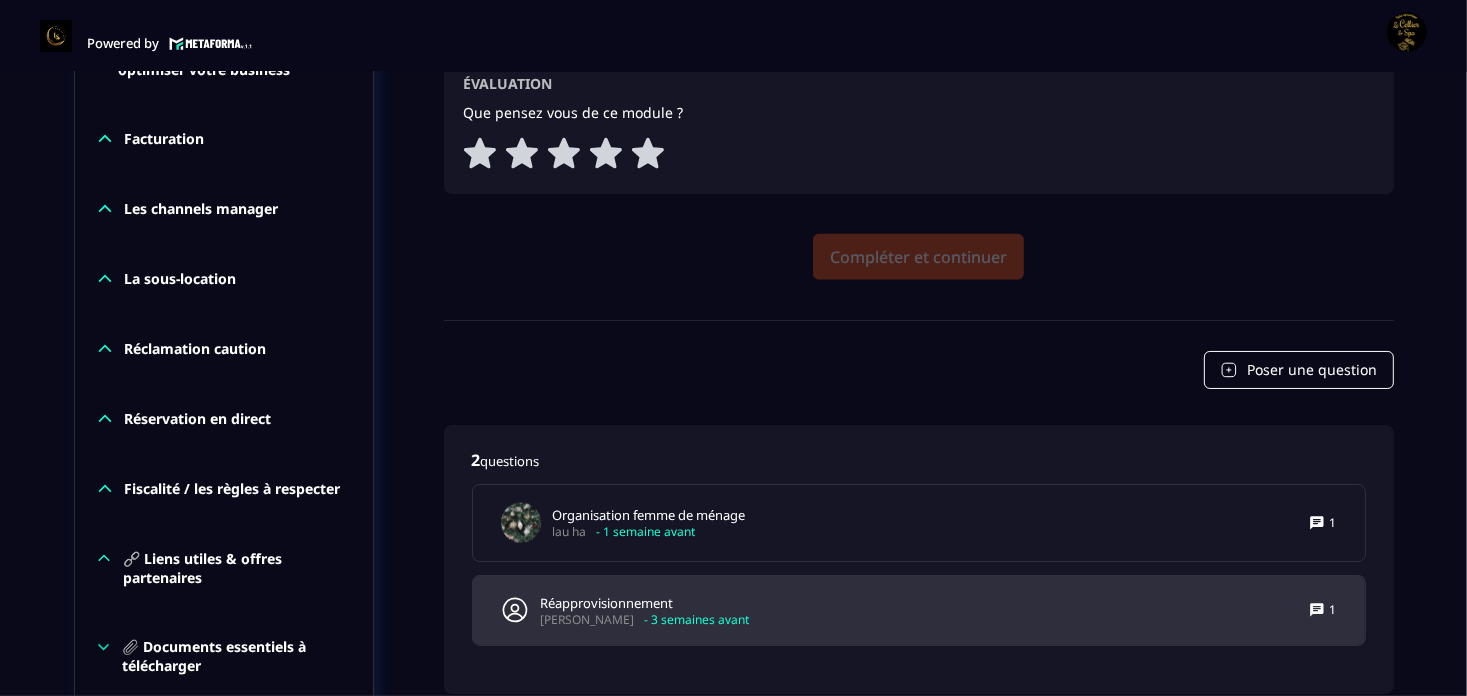 click on "Réapprovisionnement" at bounding box center [645, 603] 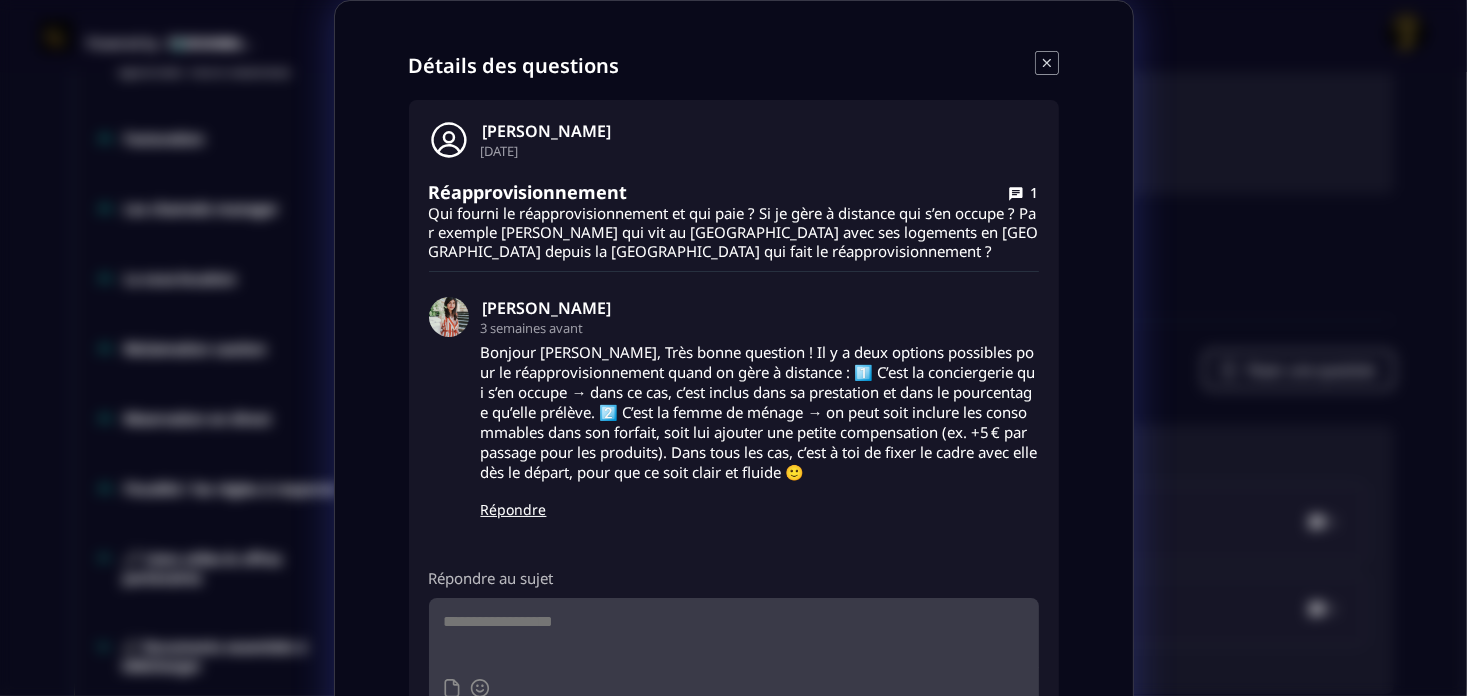 click 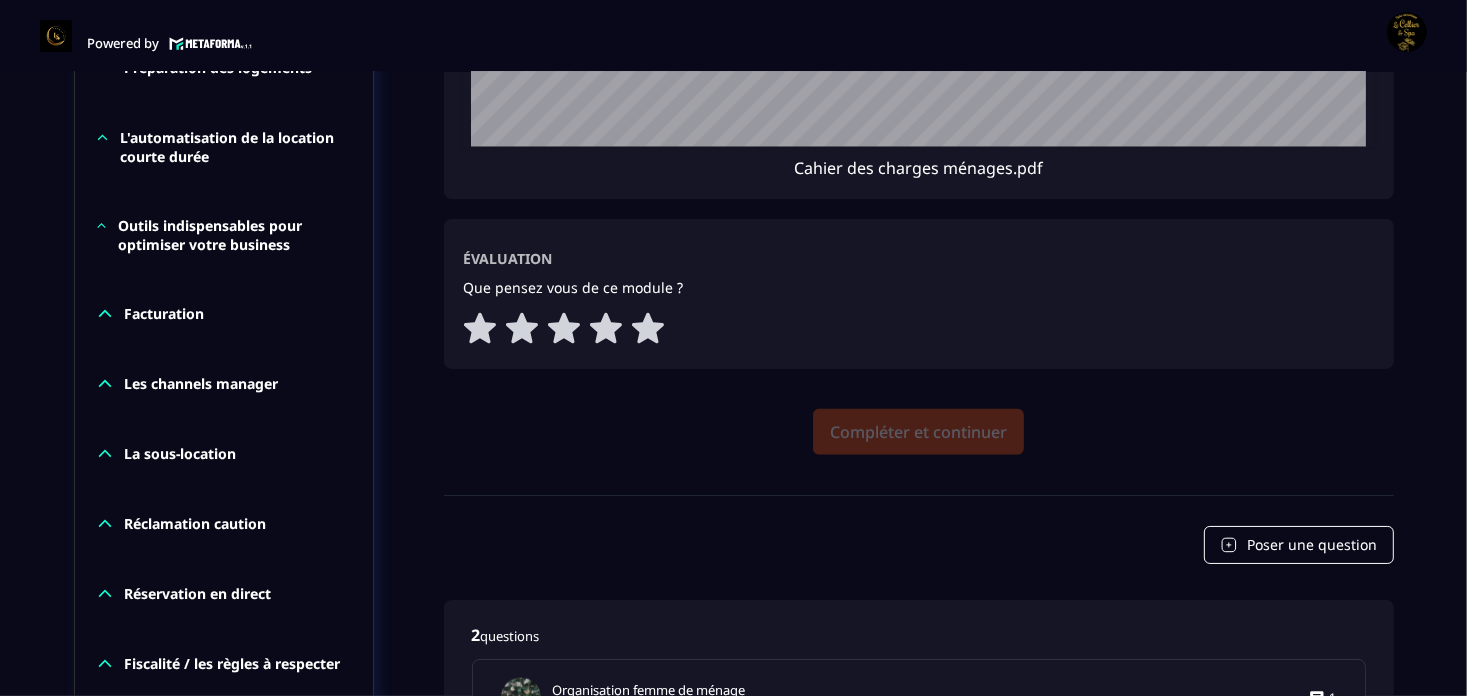 scroll, scrollTop: 1600, scrollLeft: 0, axis: vertical 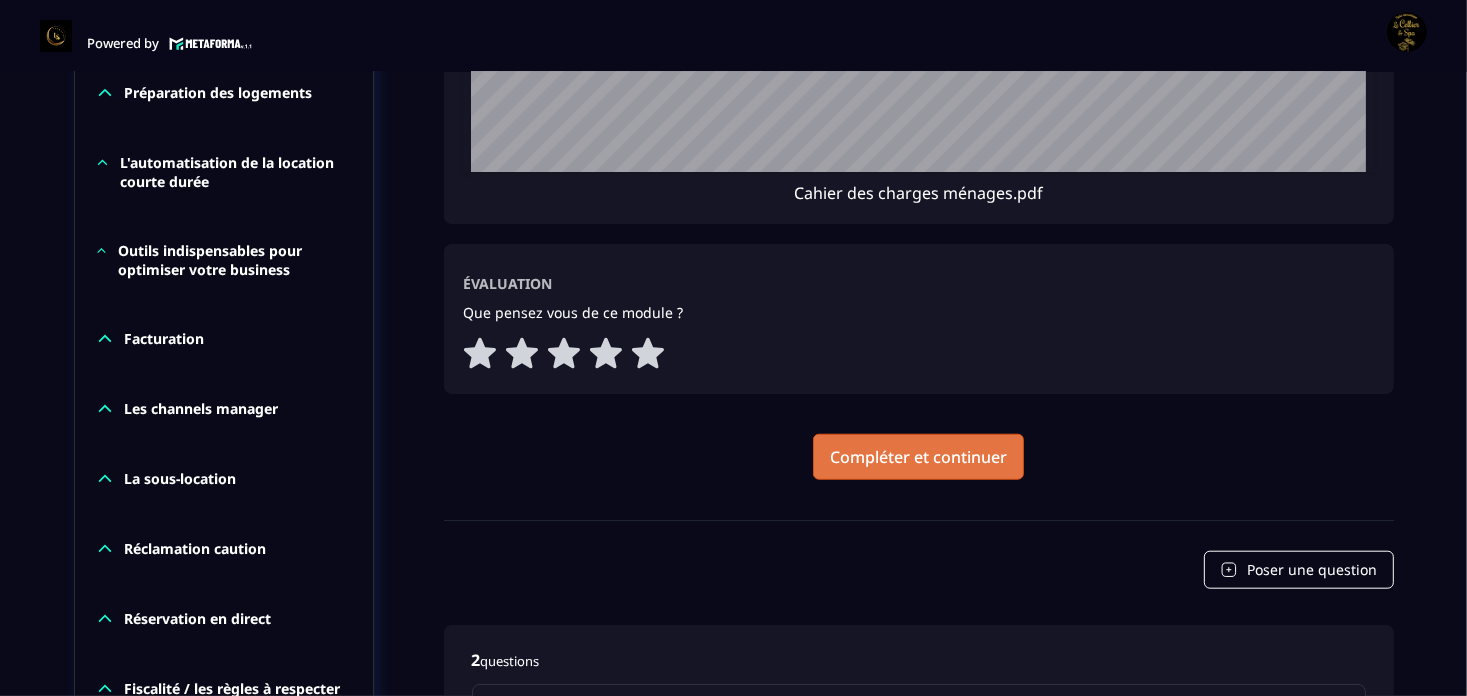 click on "Compléter et continuer" at bounding box center (918, 457) 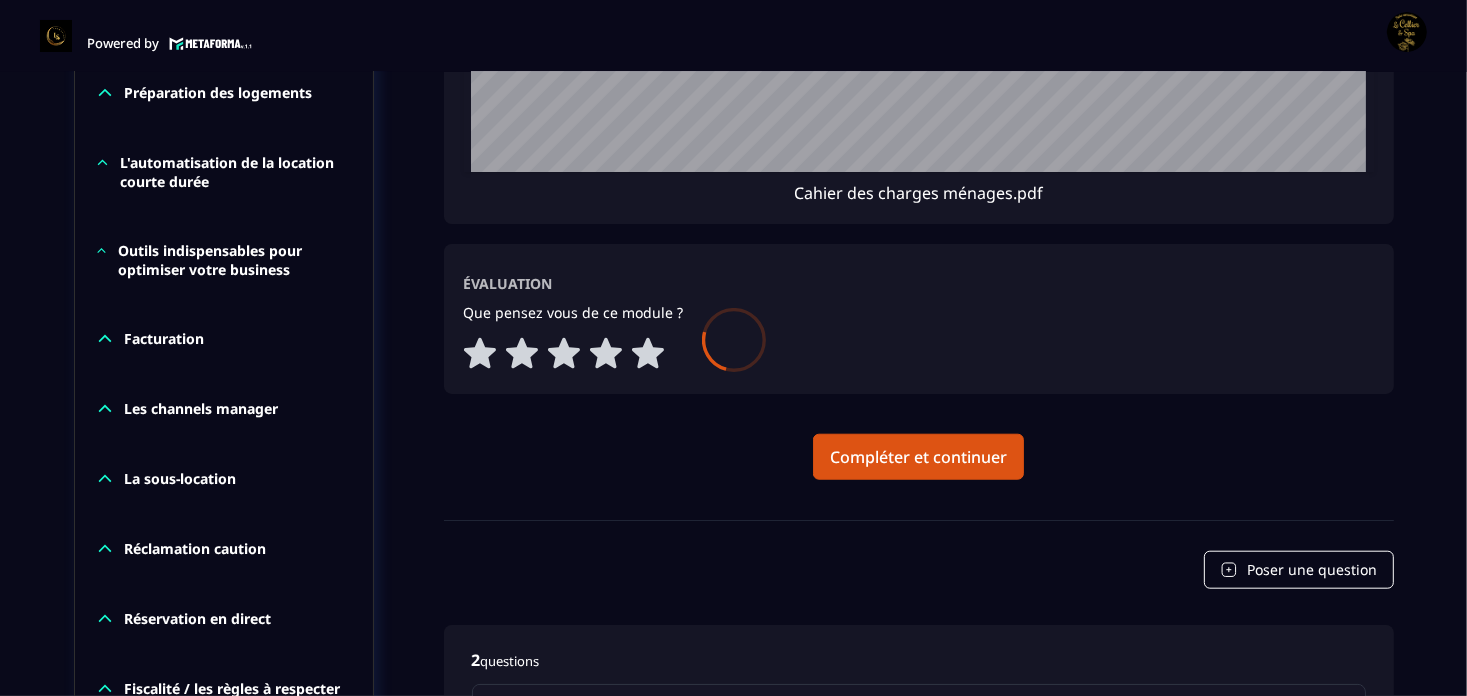 scroll, scrollTop: 0, scrollLeft: 0, axis: both 